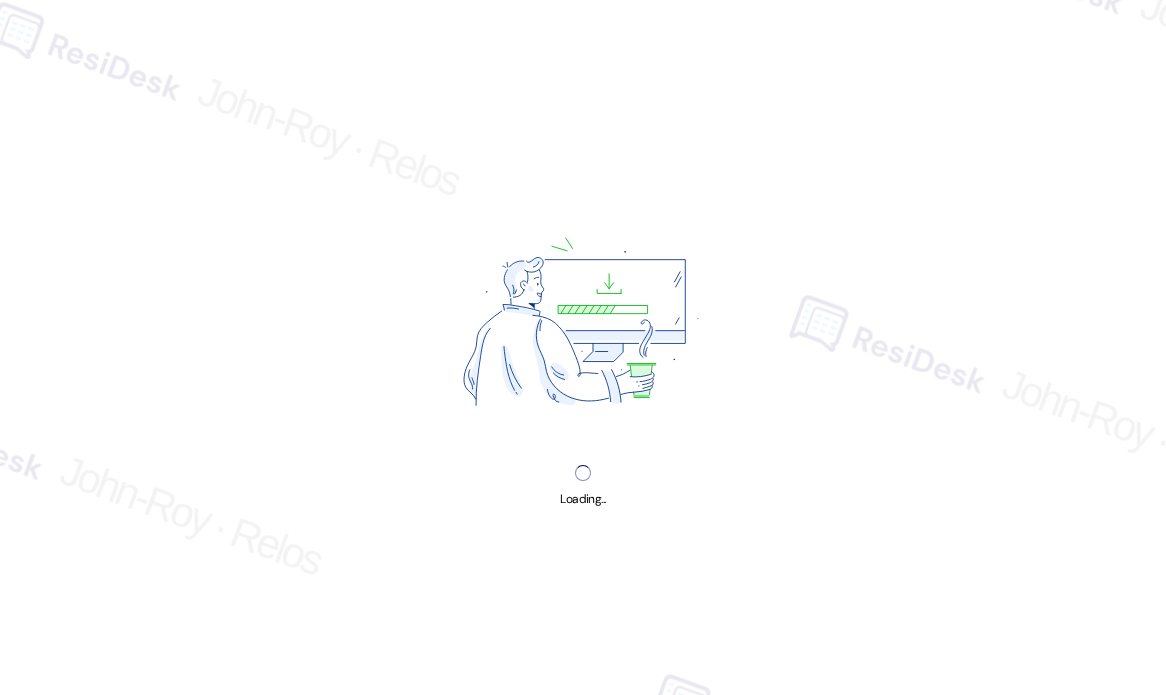 scroll, scrollTop: 0, scrollLeft: 0, axis: both 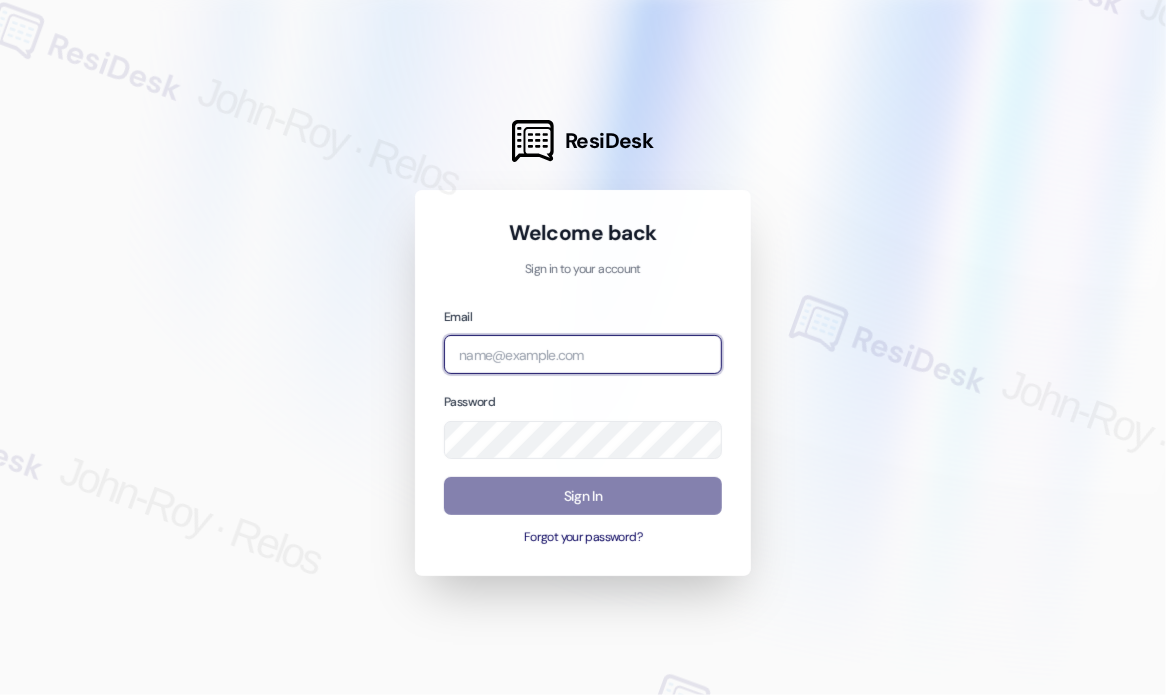 click at bounding box center [583, 354] 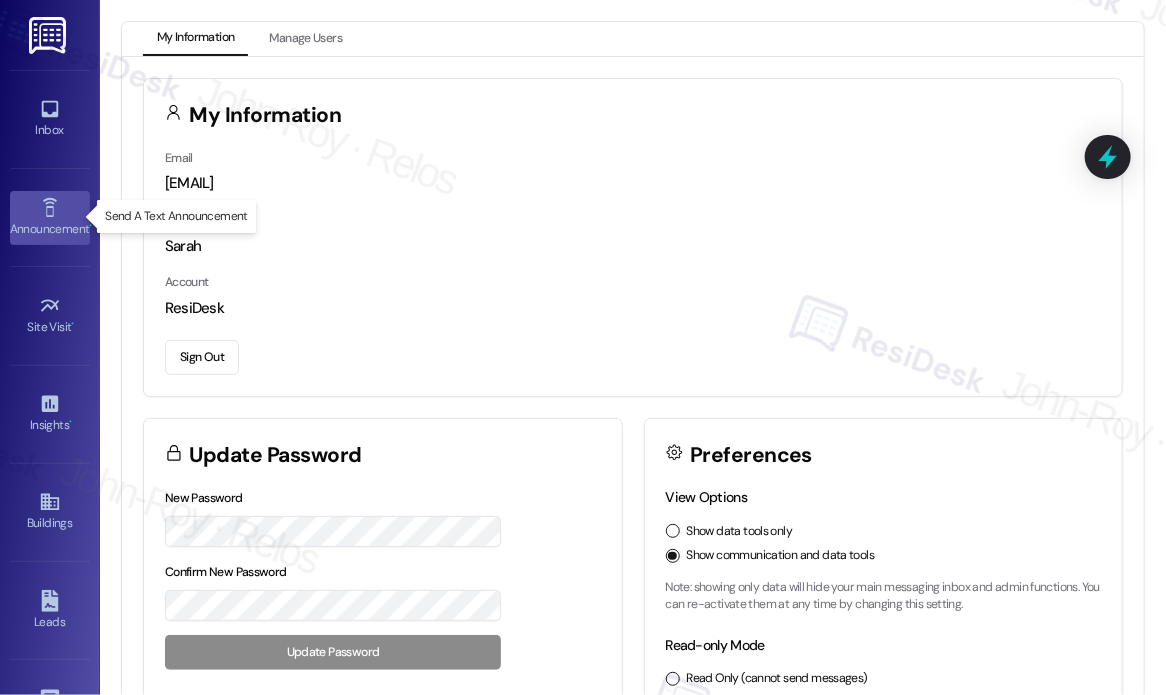 click 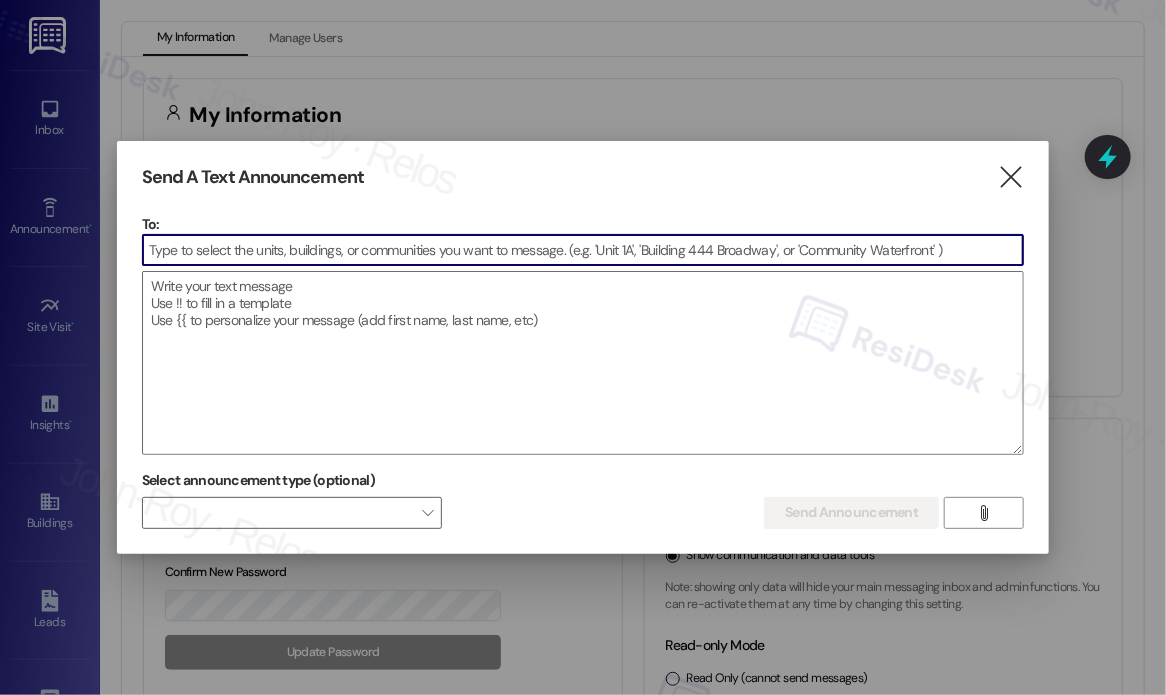 click at bounding box center [583, 250] 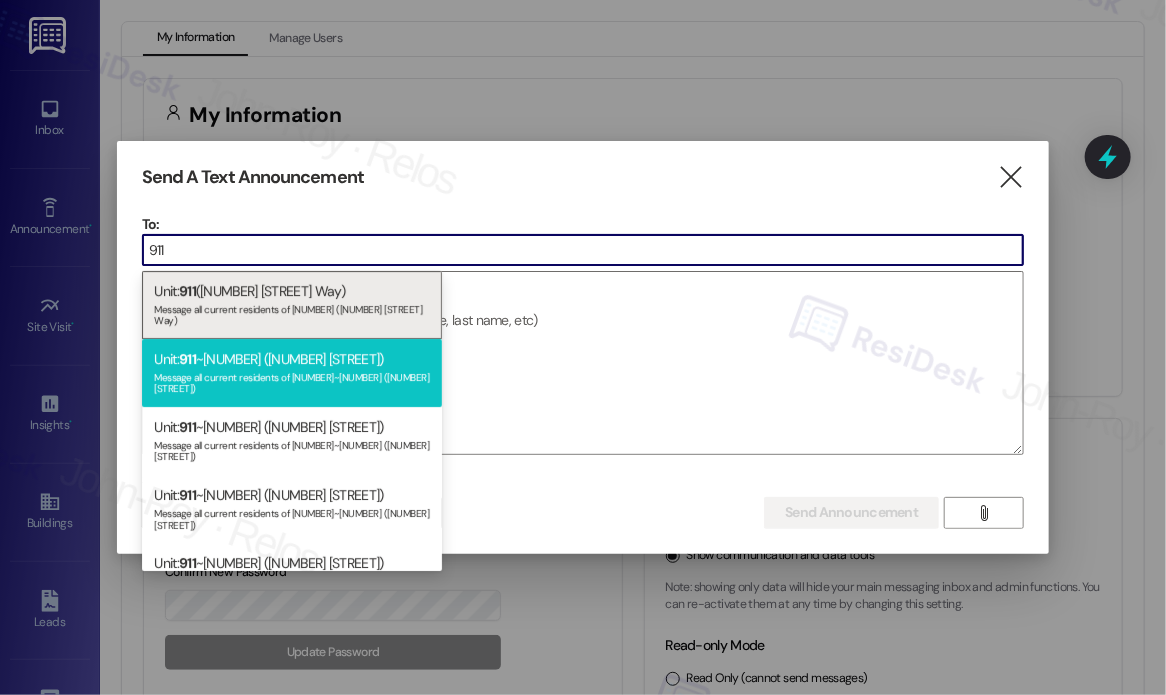type on "911" 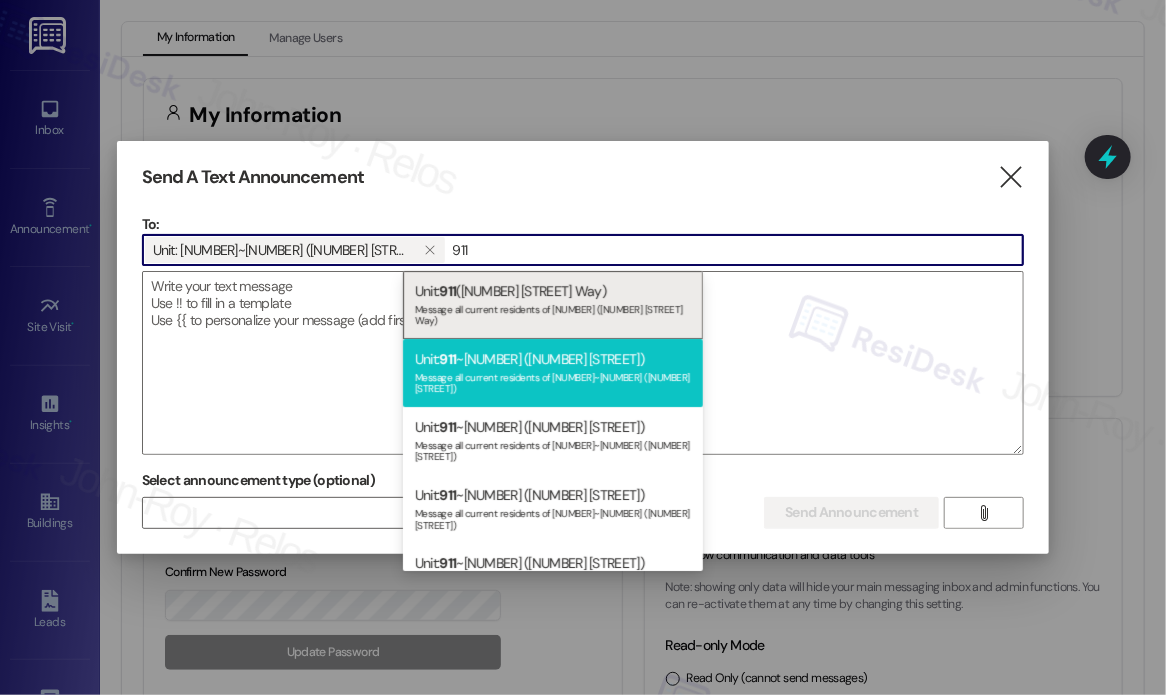 type on "911" 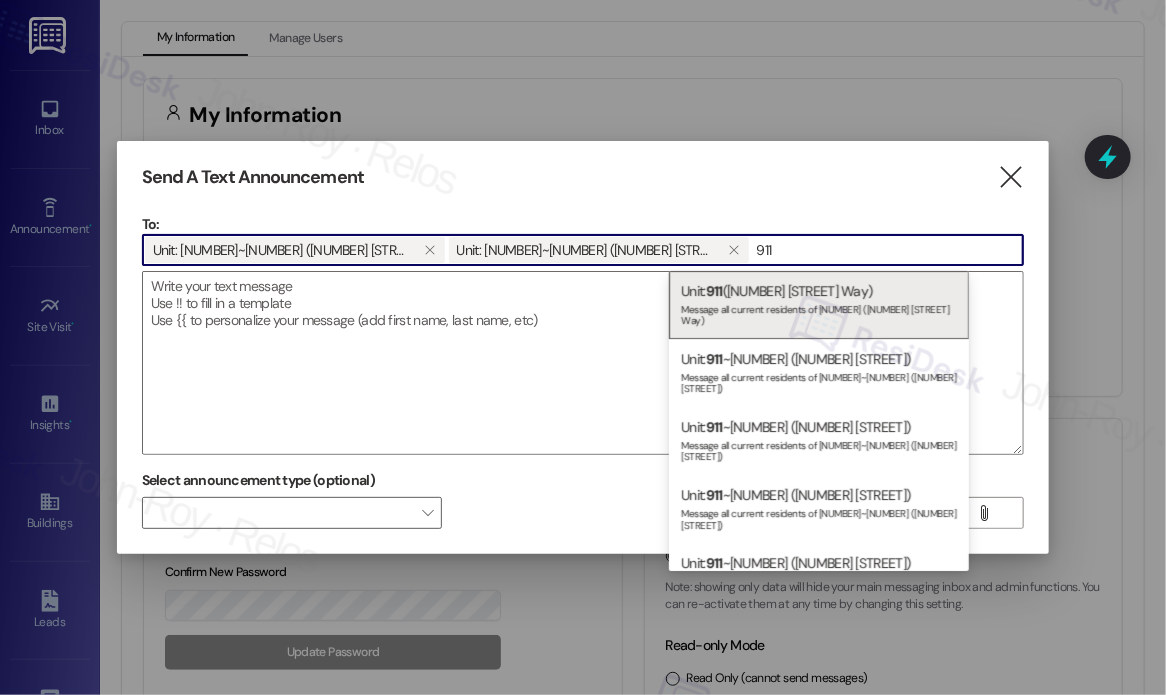 type on "911" 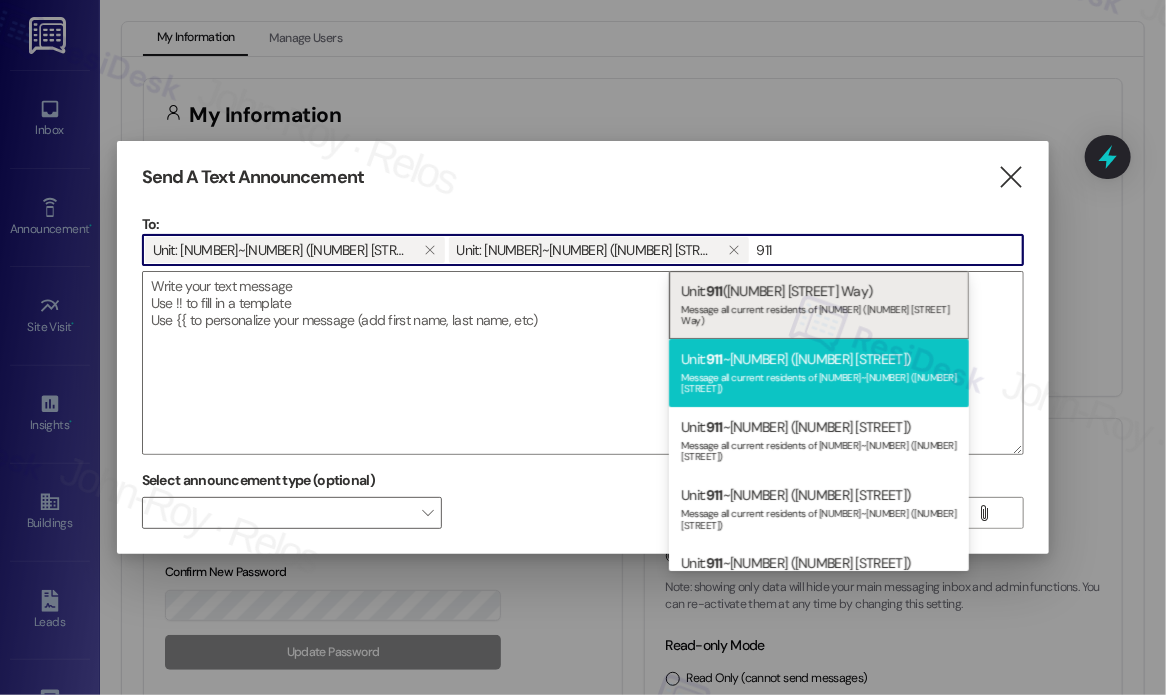 click on "Message all current residents of [NUMBER]~[NUMBER] ([NUMBER] [STREET])" at bounding box center (819, 381) 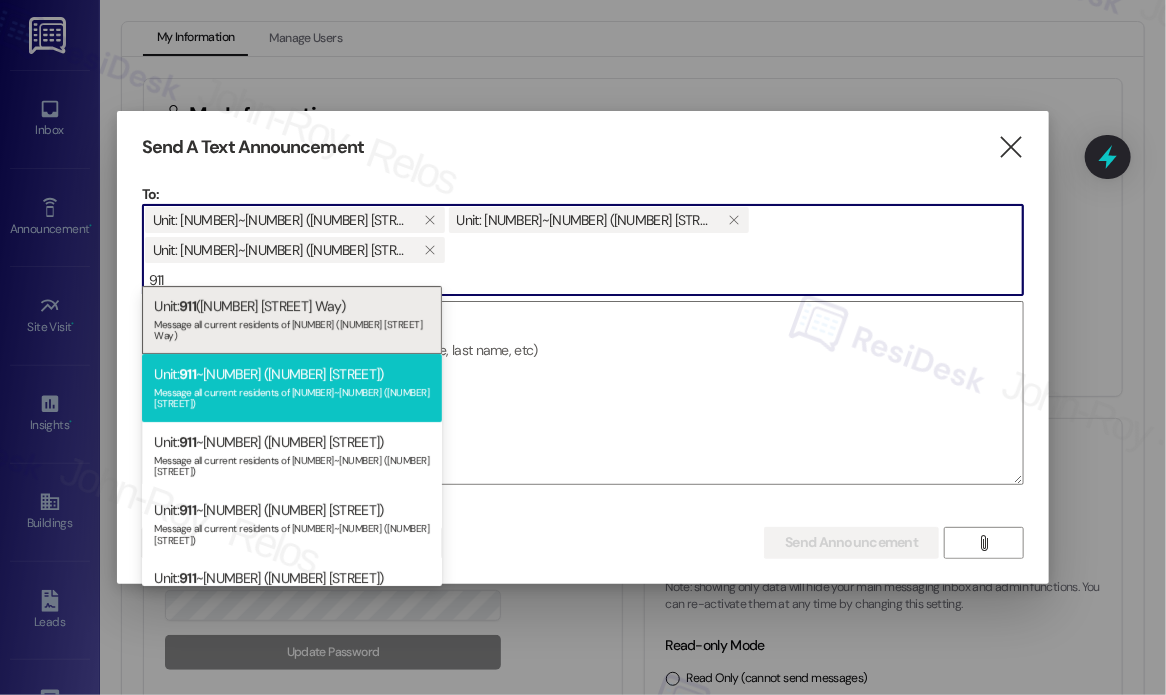 type on "911" 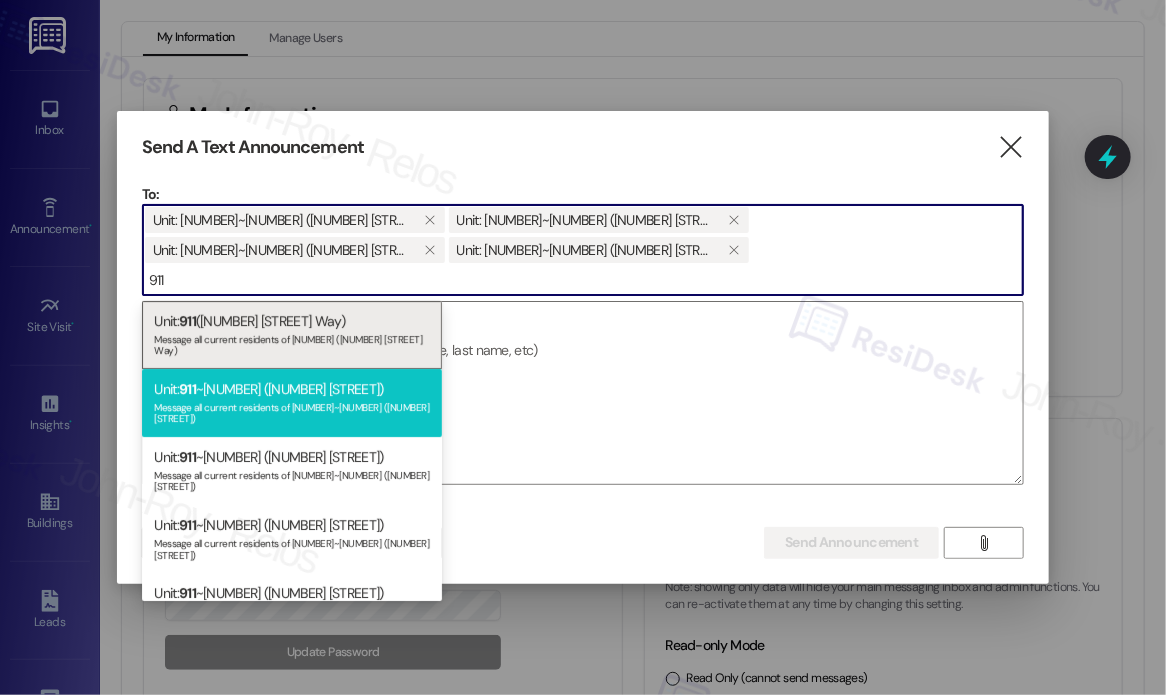 type on "911" 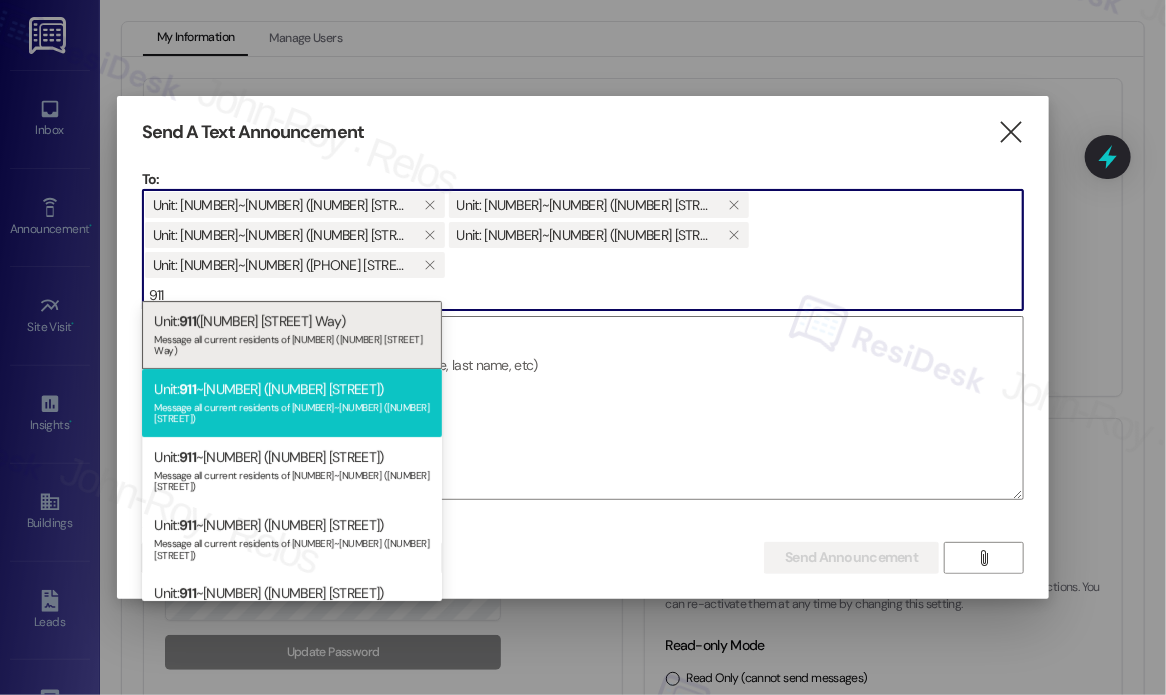 type on "911" 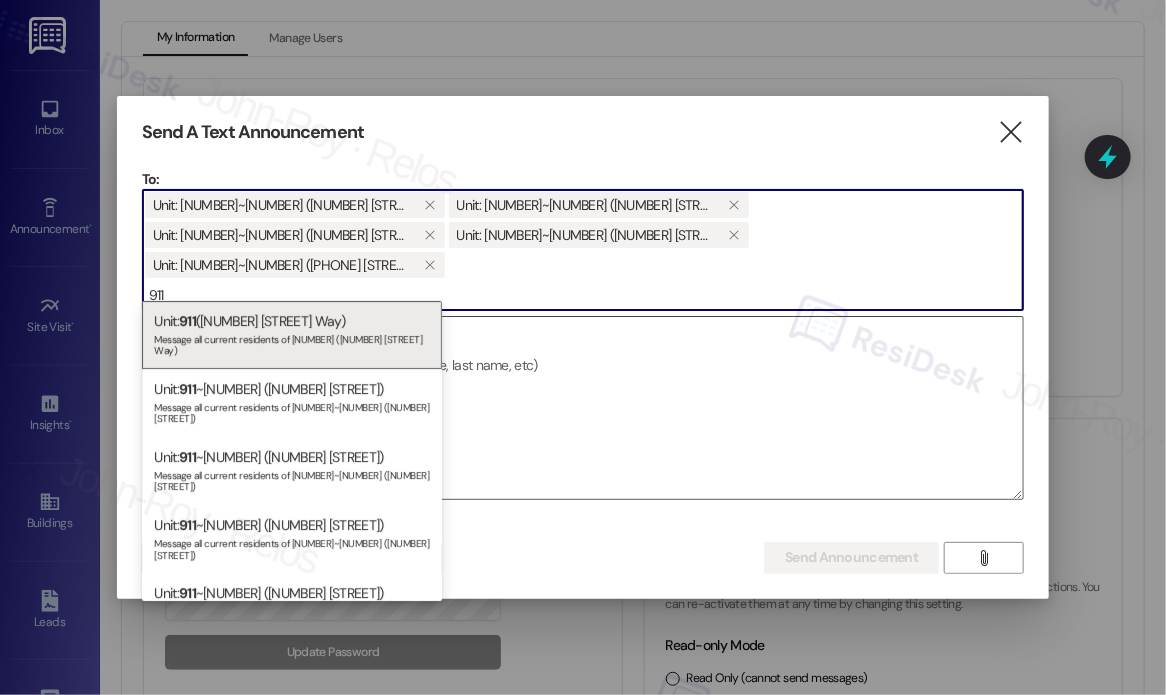click on "Unit:  [NUMBER] ~[NUMBER] ([PHONE] [STREET]) Message all current residents of [NUMBER]~[NUMBER] ([PHONE] [STREET])" at bounding box center (292, 403) 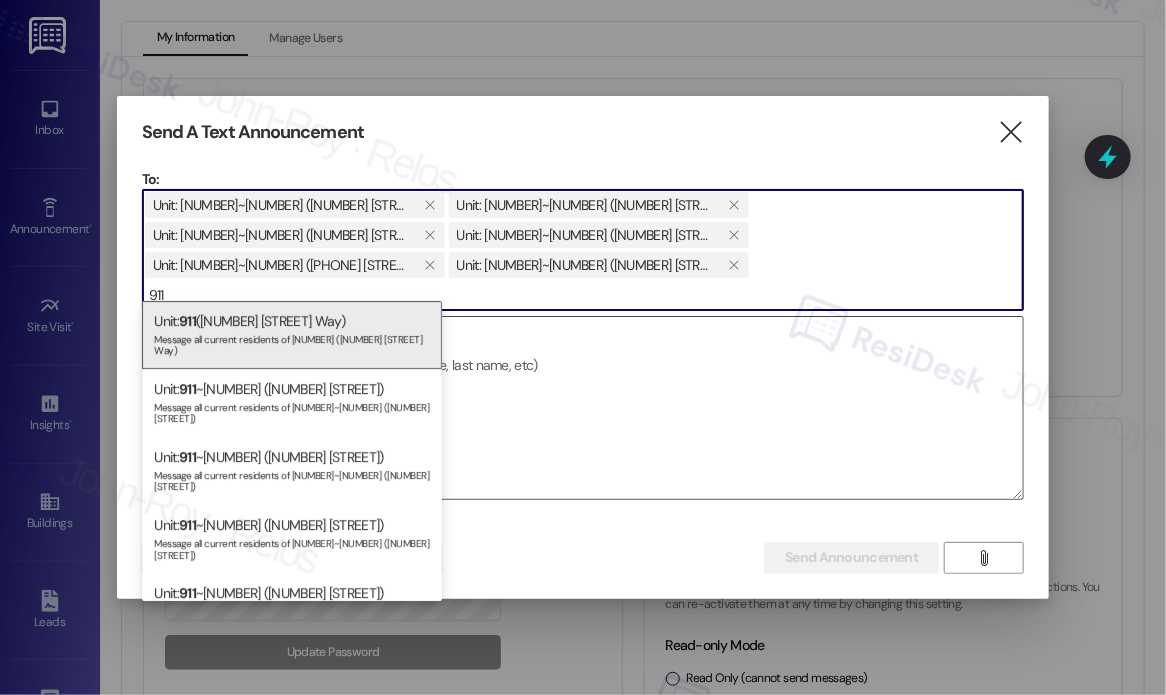 type on "911" 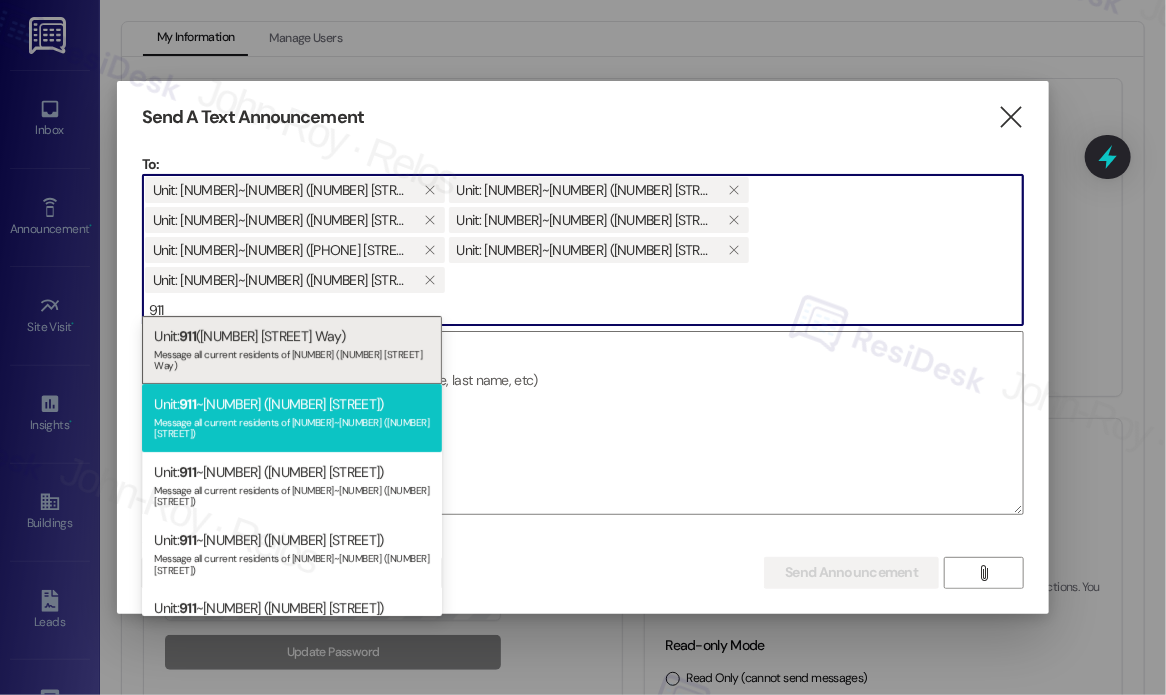 type on "911" 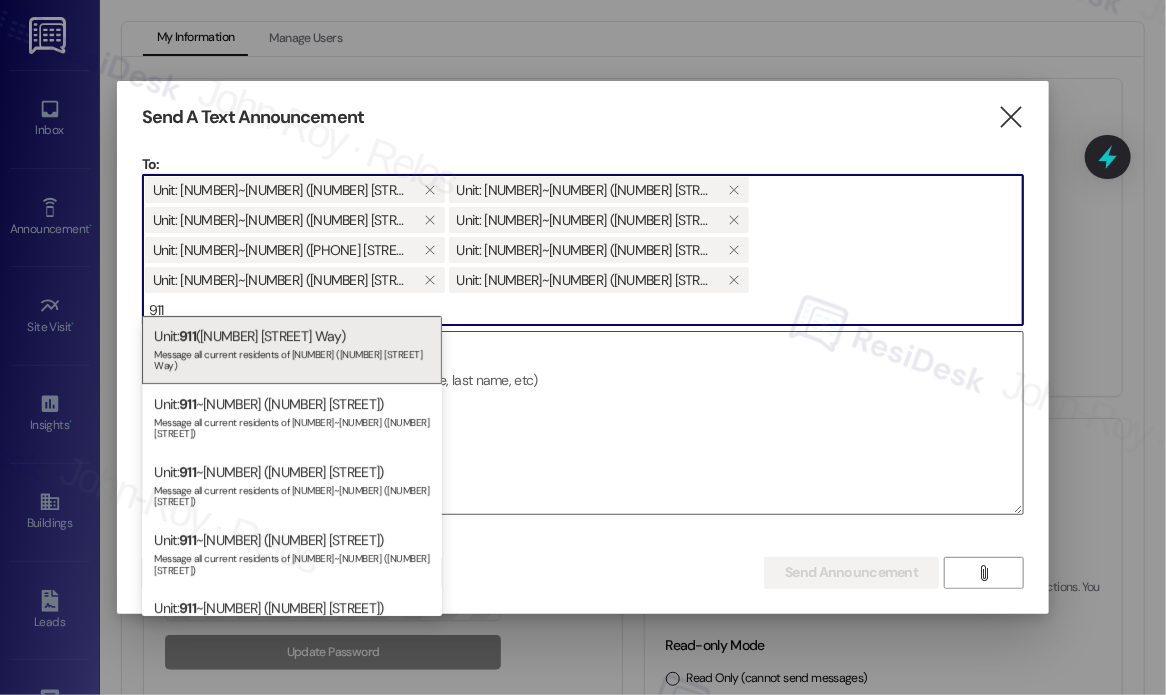 type on "911" 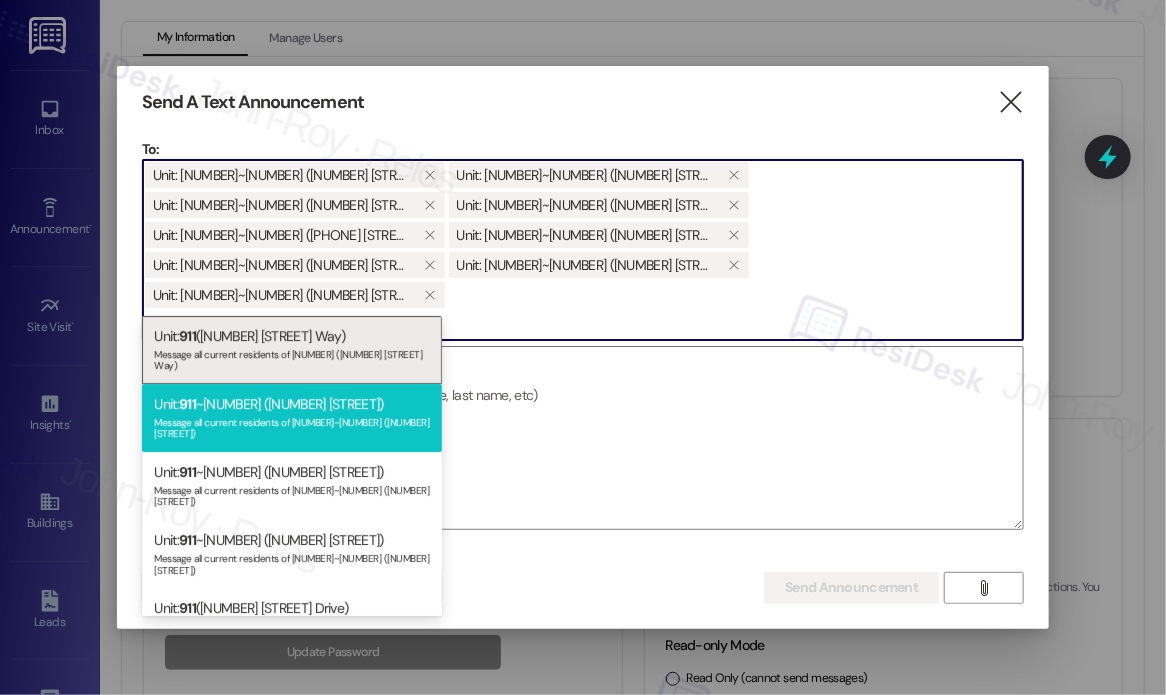 type on "911" 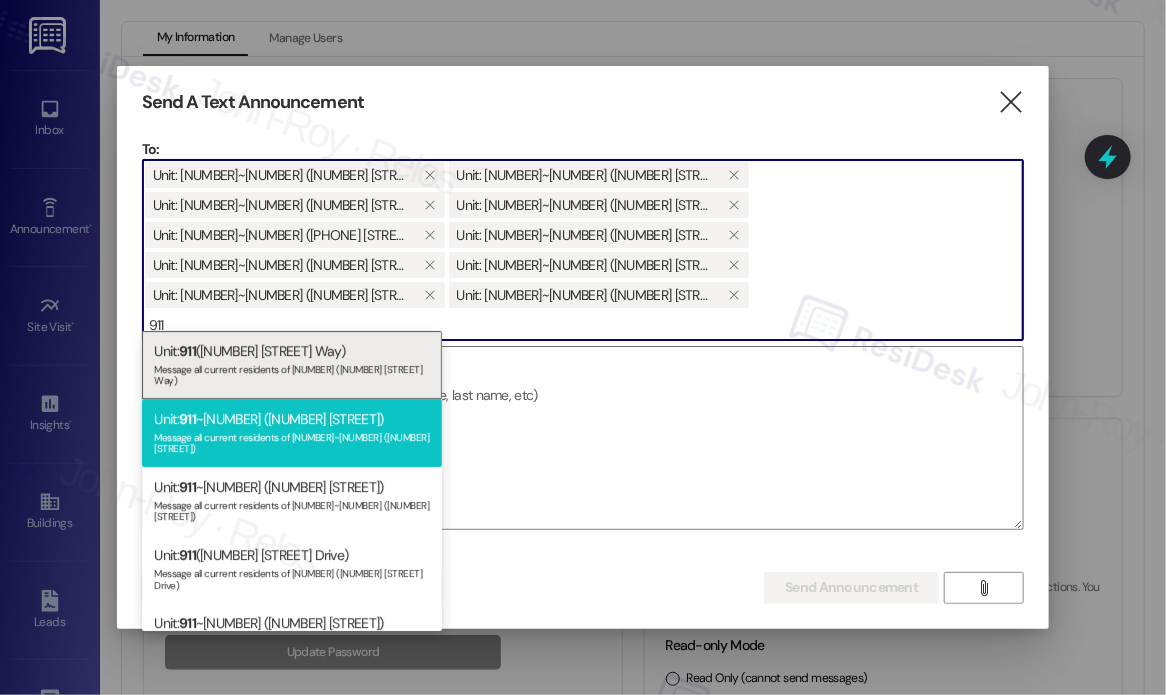 type on "911" 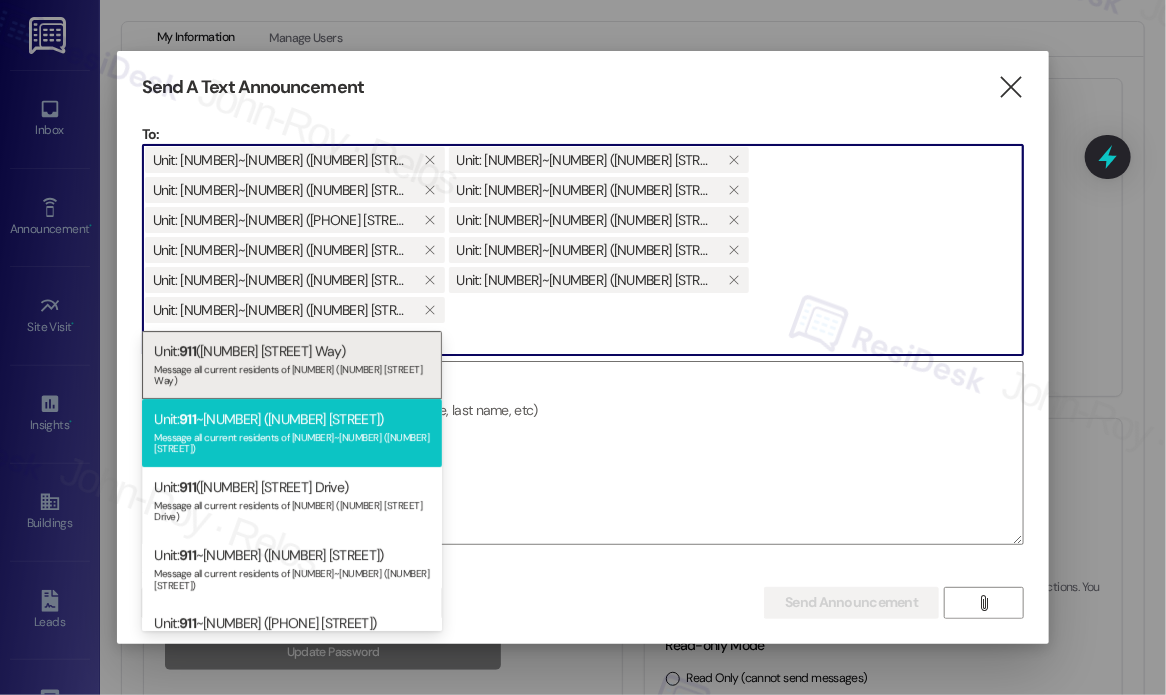 type on "911" 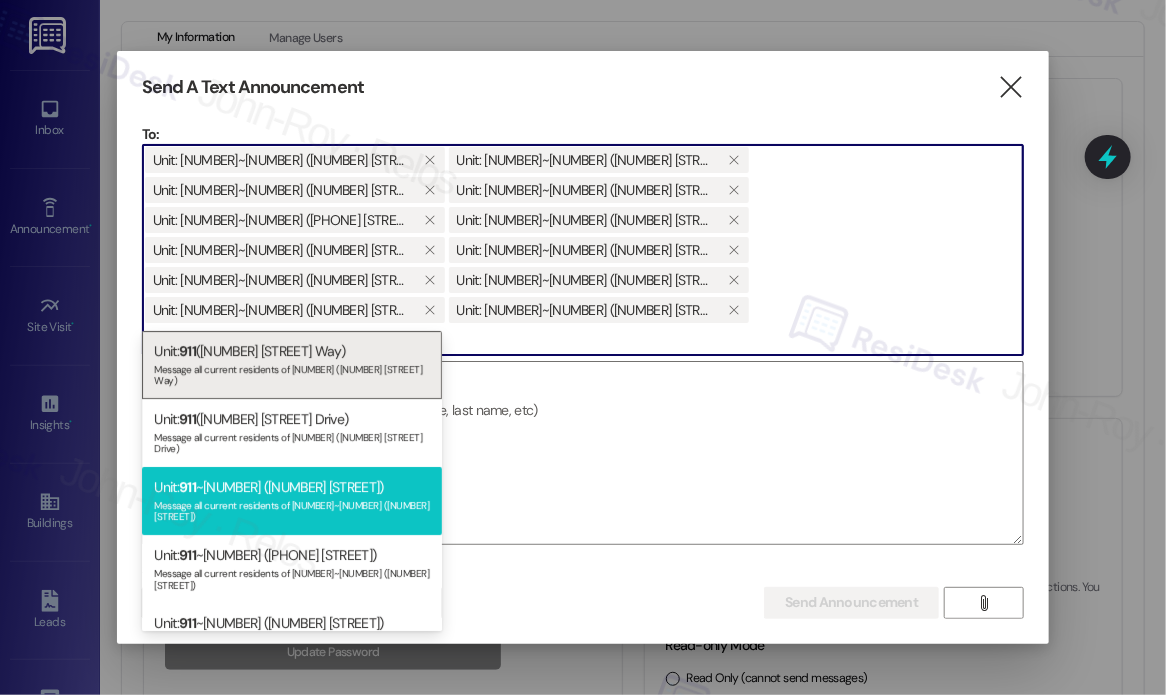 type on "911" 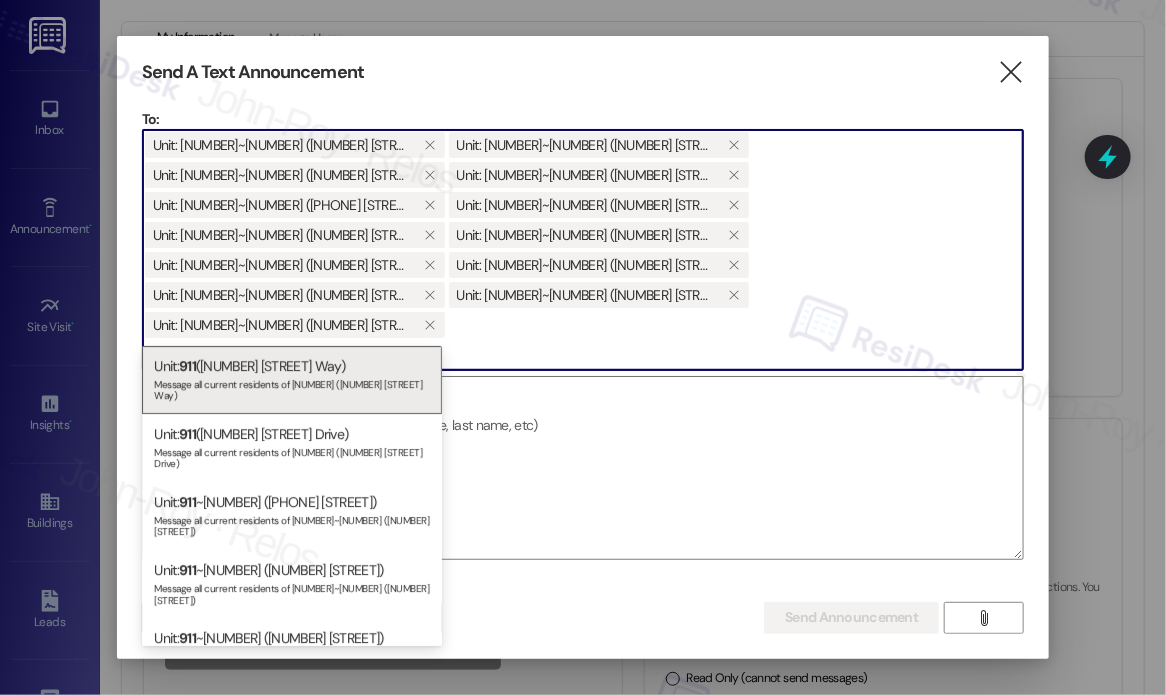 type on "911" 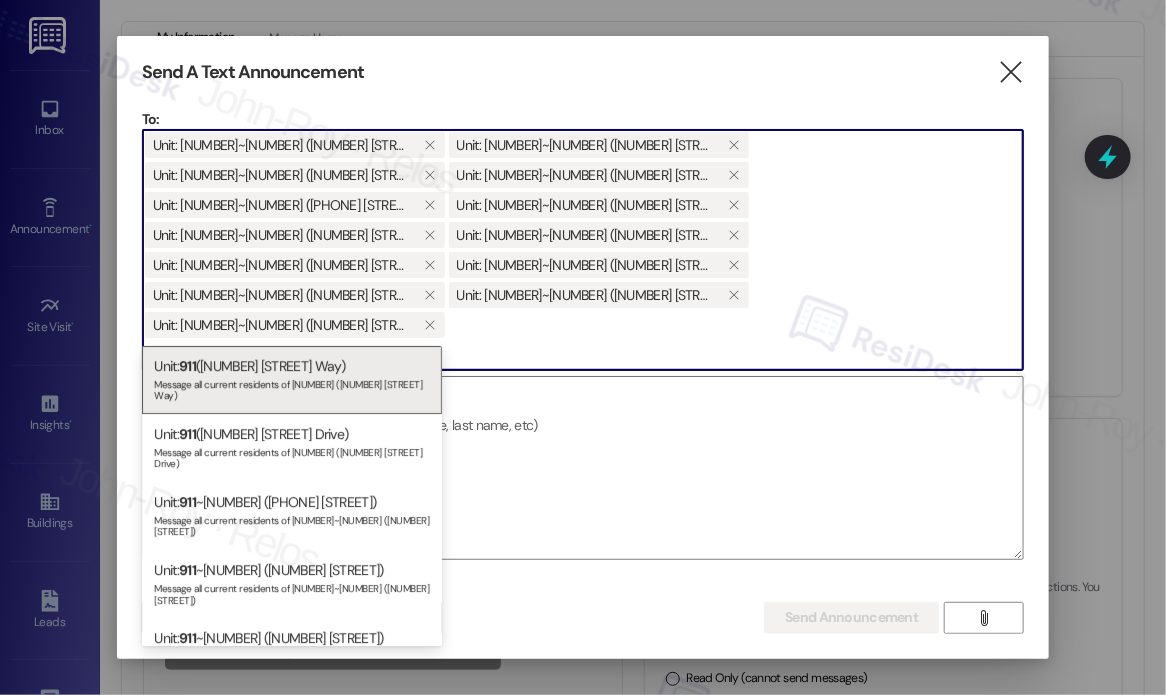 click on "Unit:  [NUMBER] ~[NUMBER] ([NUMBER] [STREET]) Message all current residents of [NUMBER]~[NUMBER] ([NUMBER] [STREET])" at bounding box center [292, 652] 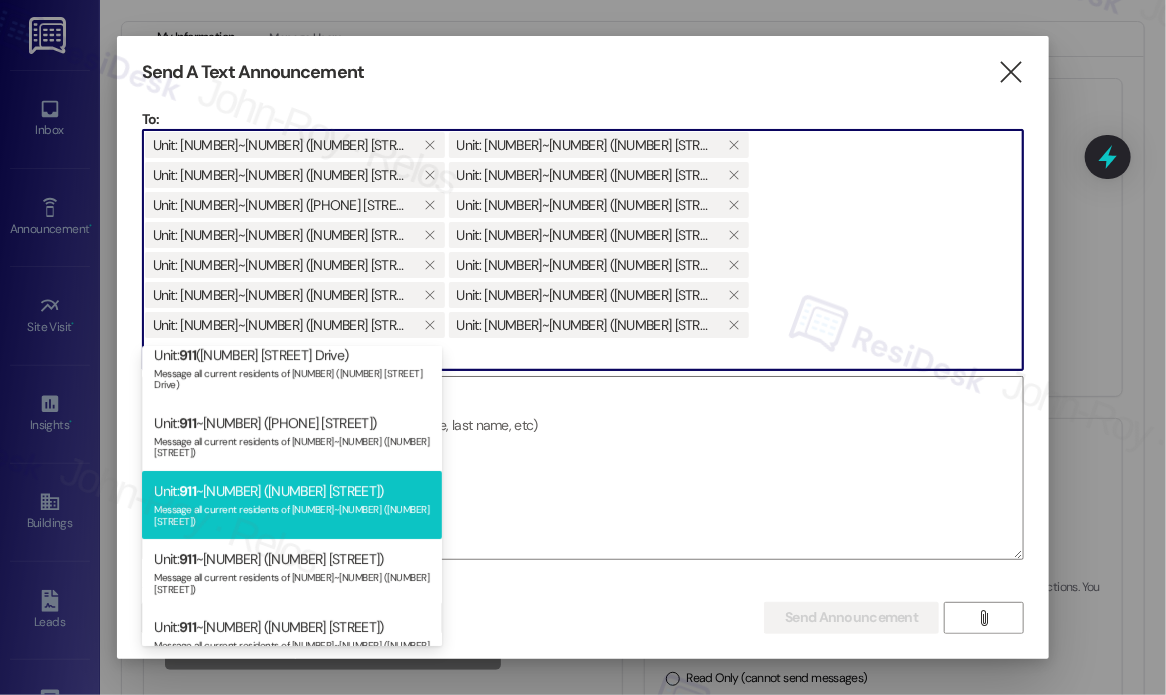 scroll, scrollTop: 100, scrollLeft: 0, axis: vertical 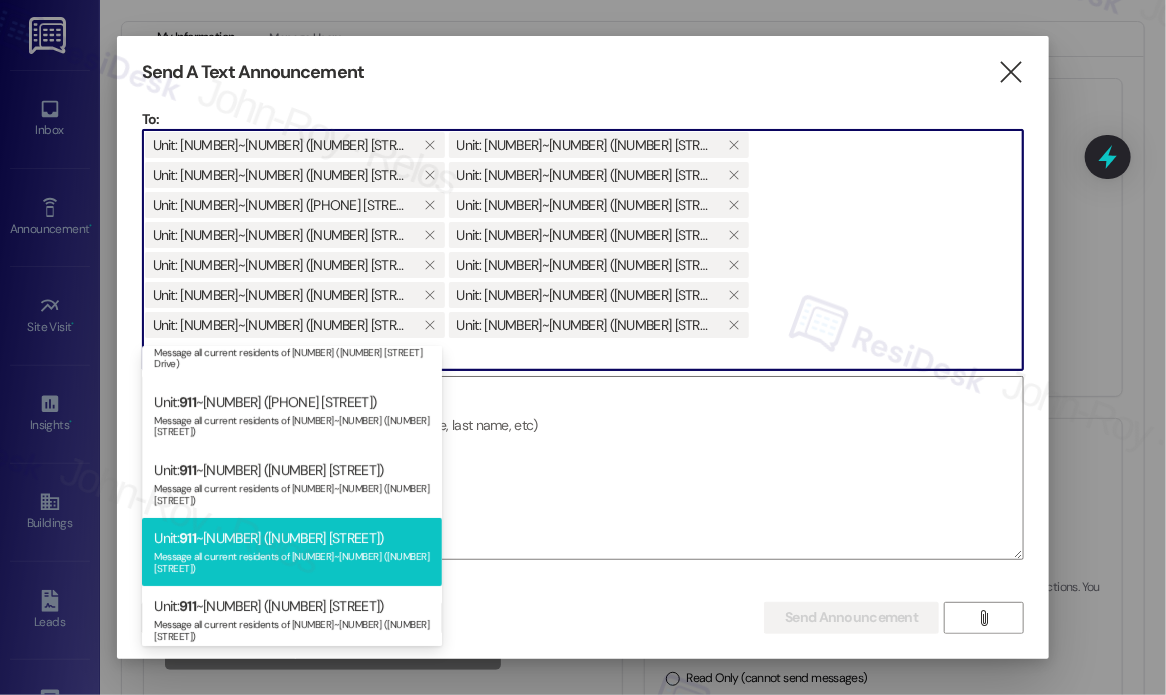 type on "911" 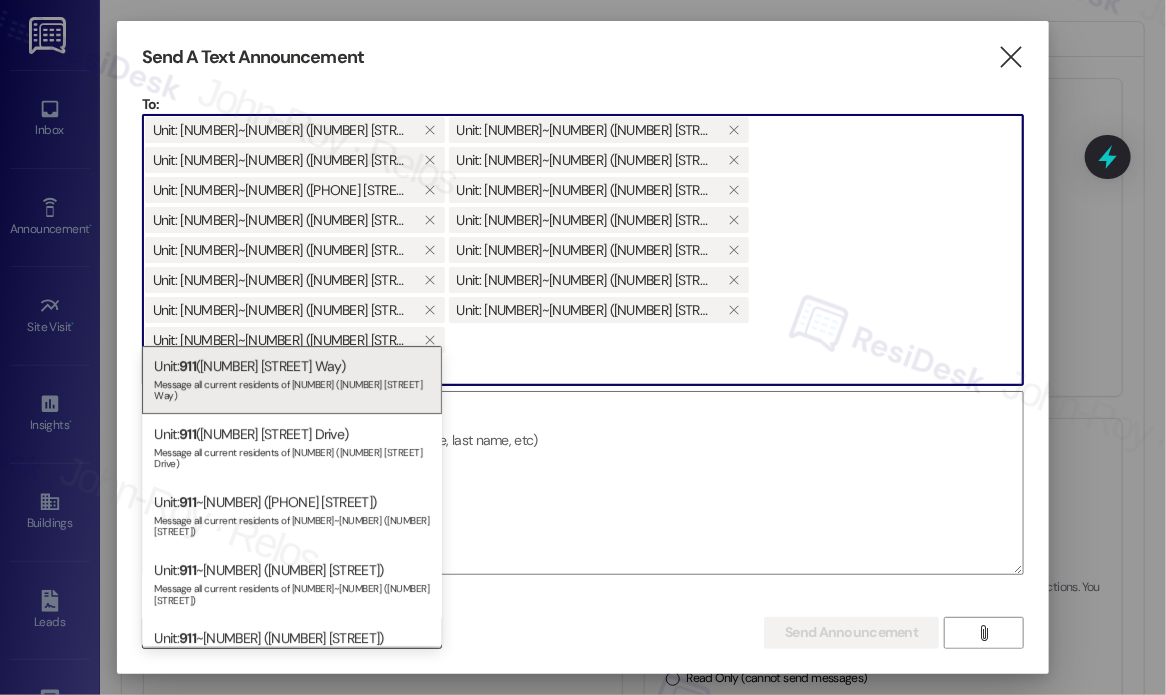 type on "911" 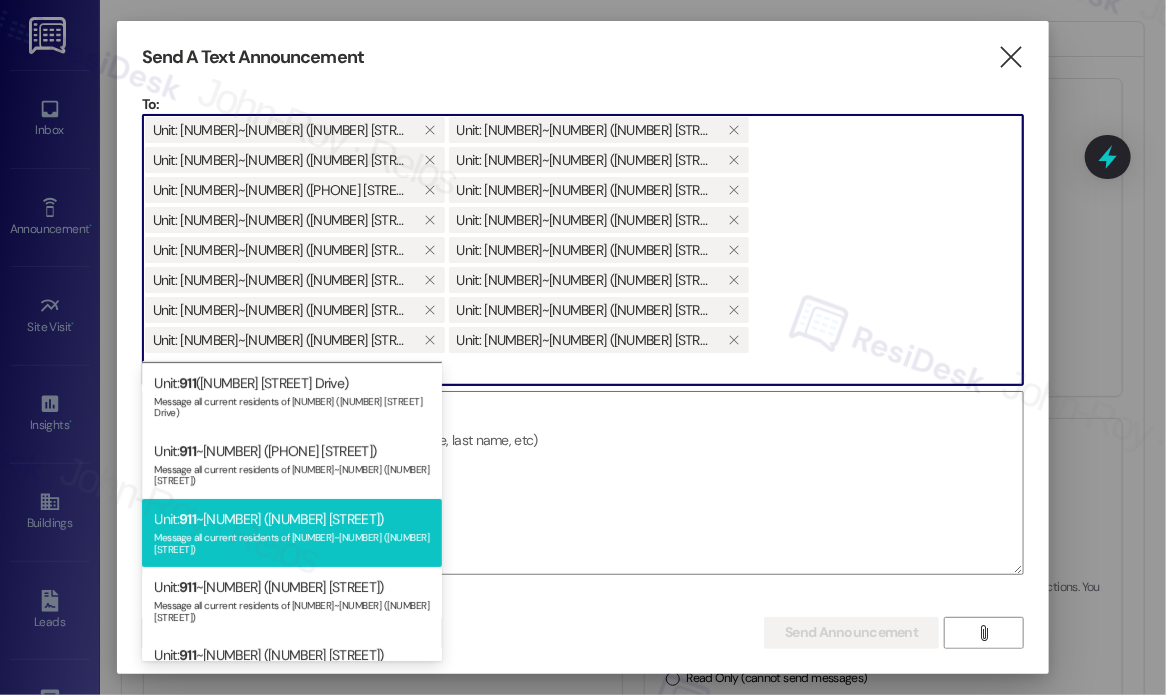 scroll, scrollTop: 100, scrollLeft: 0, axis: vertical 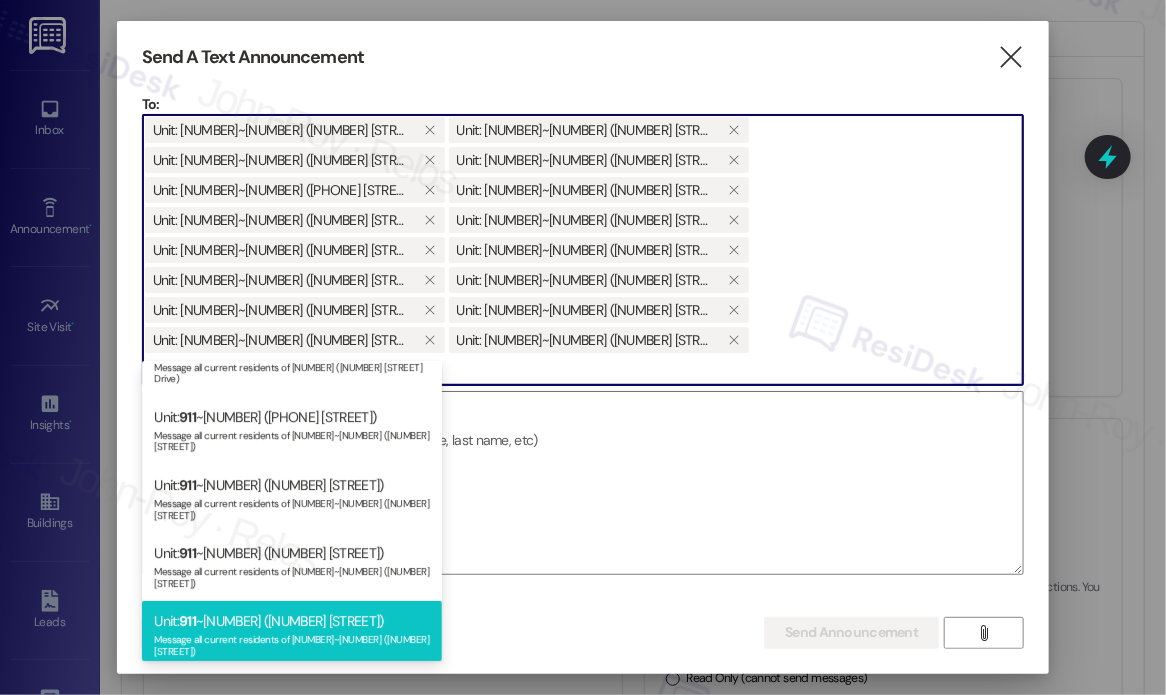 type on "911" 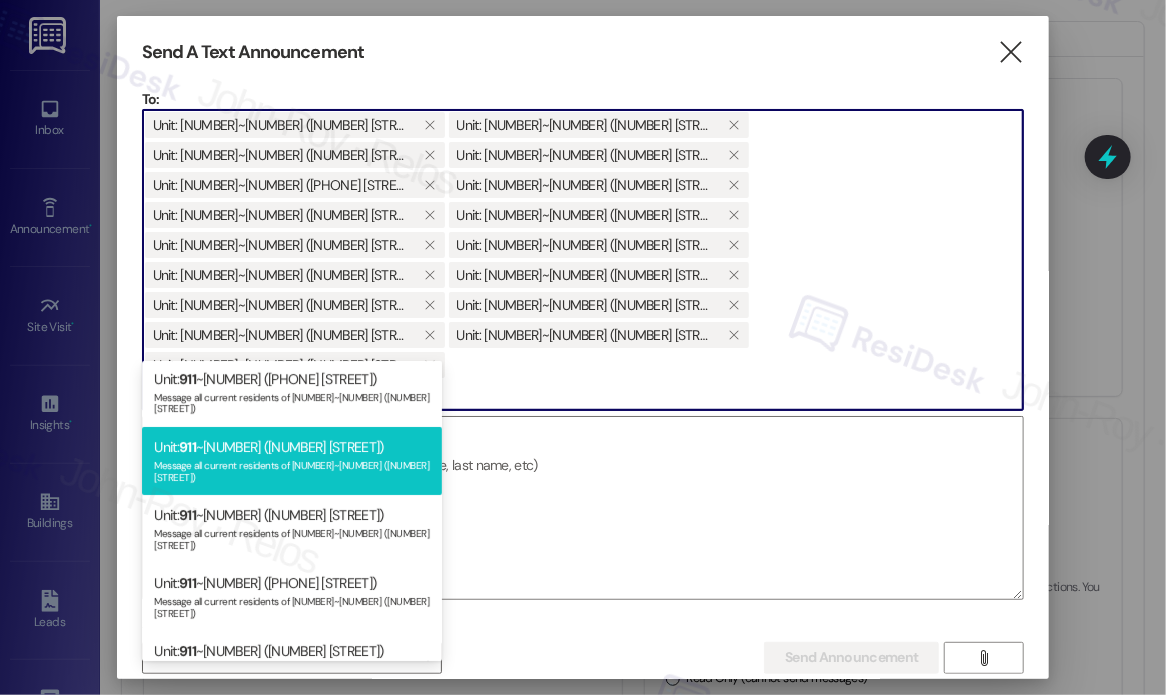 scroll, scrollTop: 200, scrollLeft: 0, axis: vertical 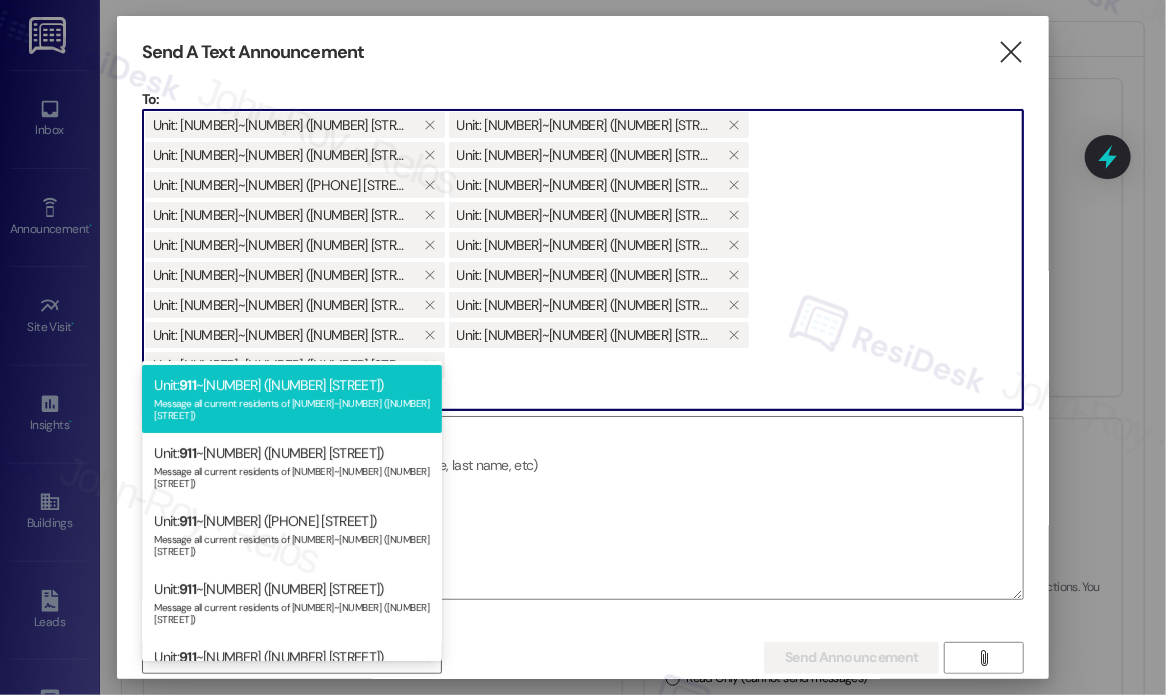 type on "911" 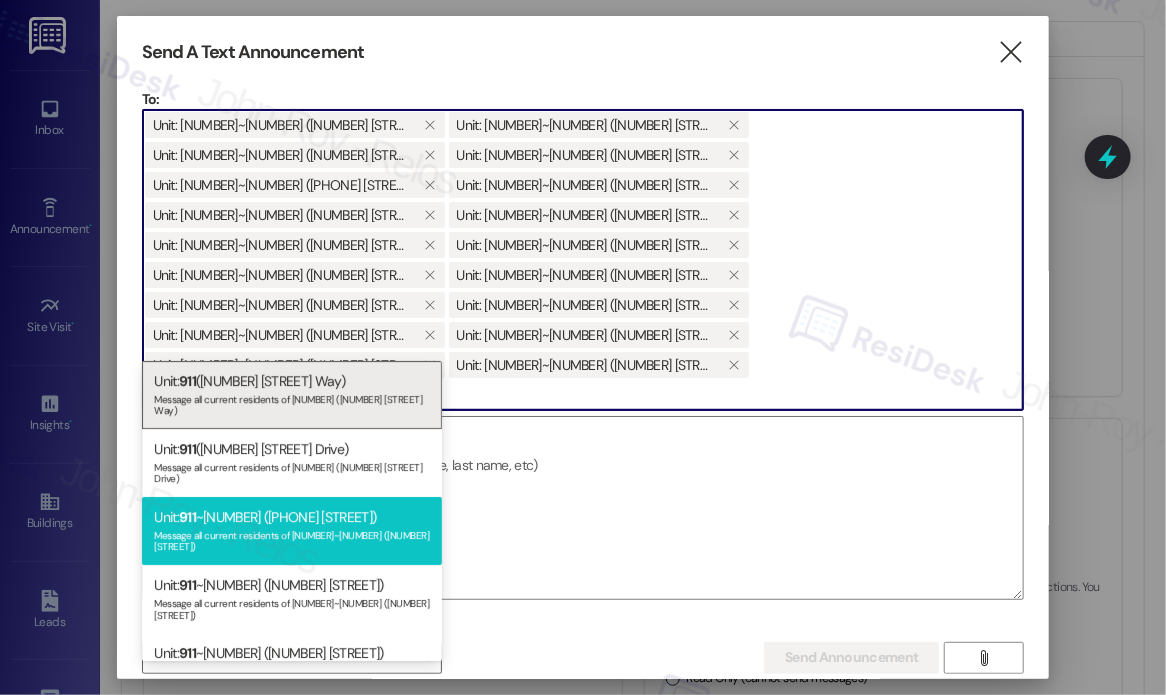 scroll, scrollTop: 100, scrollLeft: 0, axis: vertical 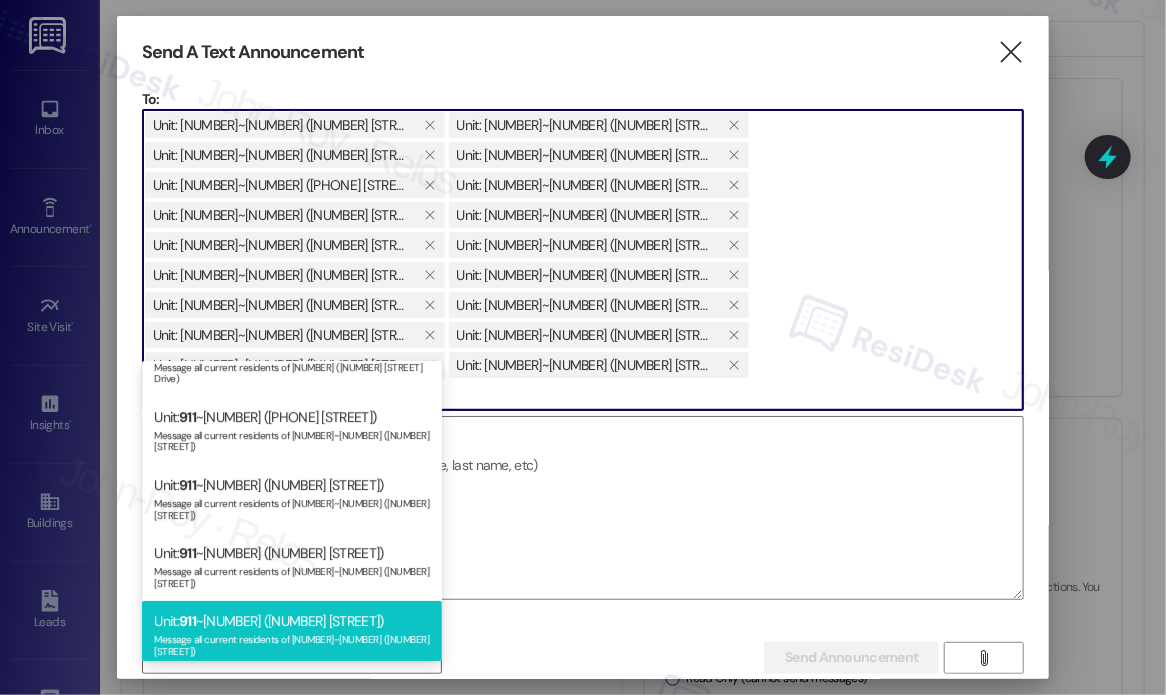 type on "911" 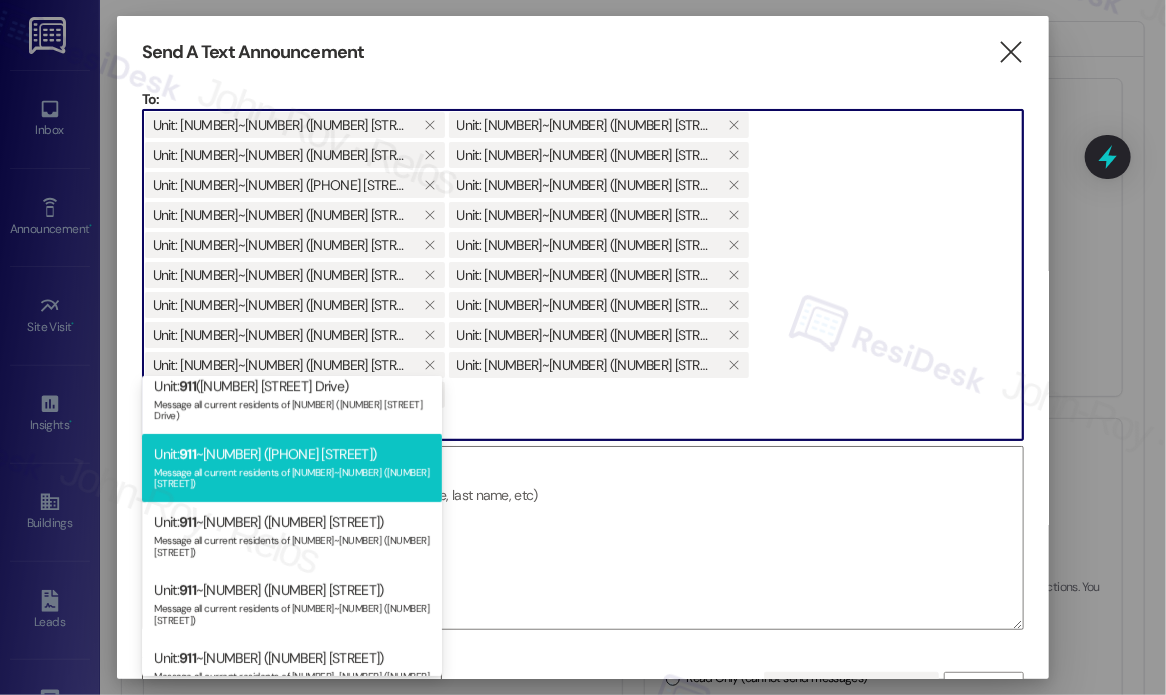scroll, scrollTop: 96, scrollLeft: 0, axis: vertical 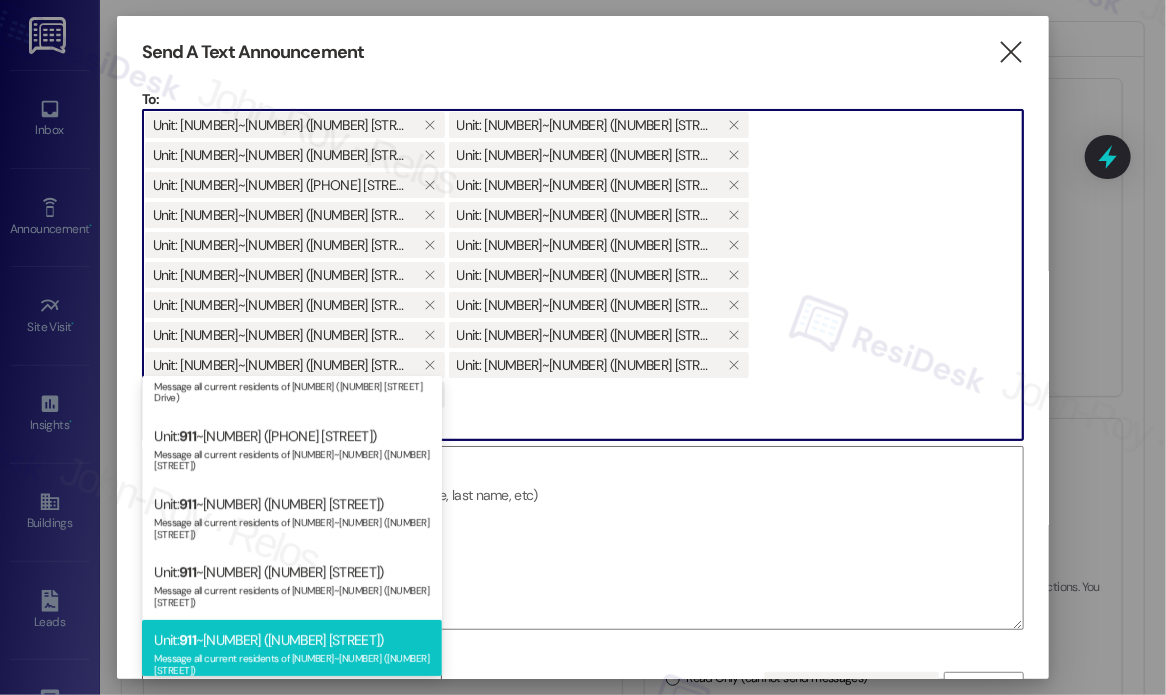 type on "911" 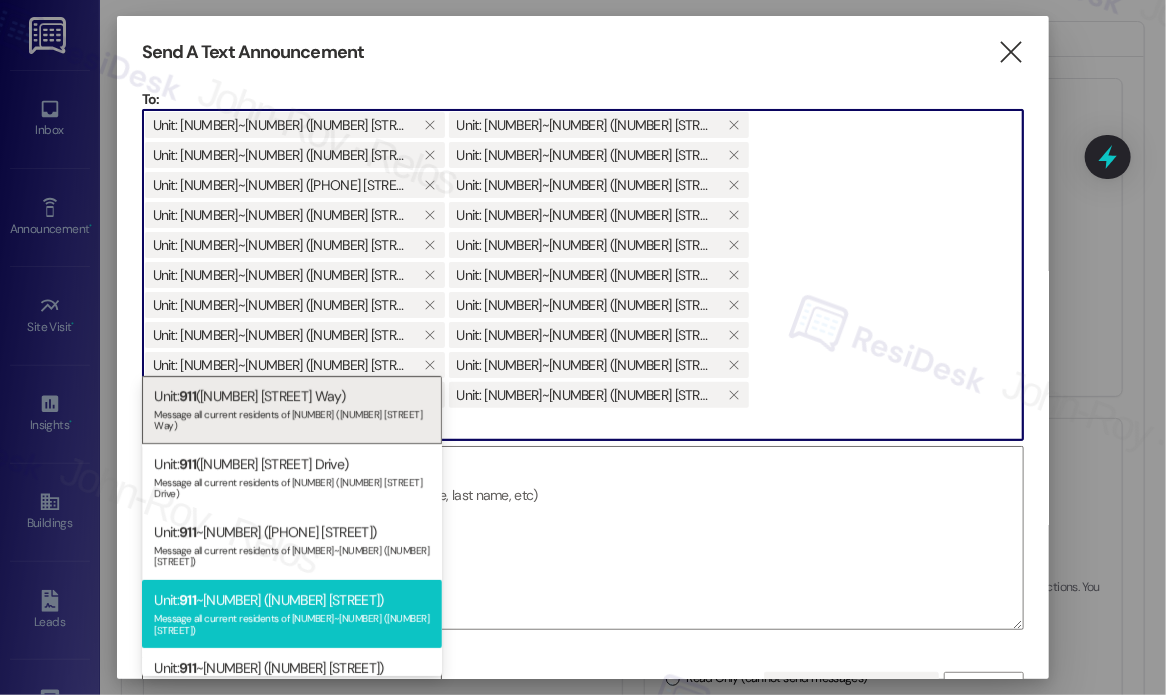 scroll, scrollTop: 39, scrollLeft: 0, axis: vertical 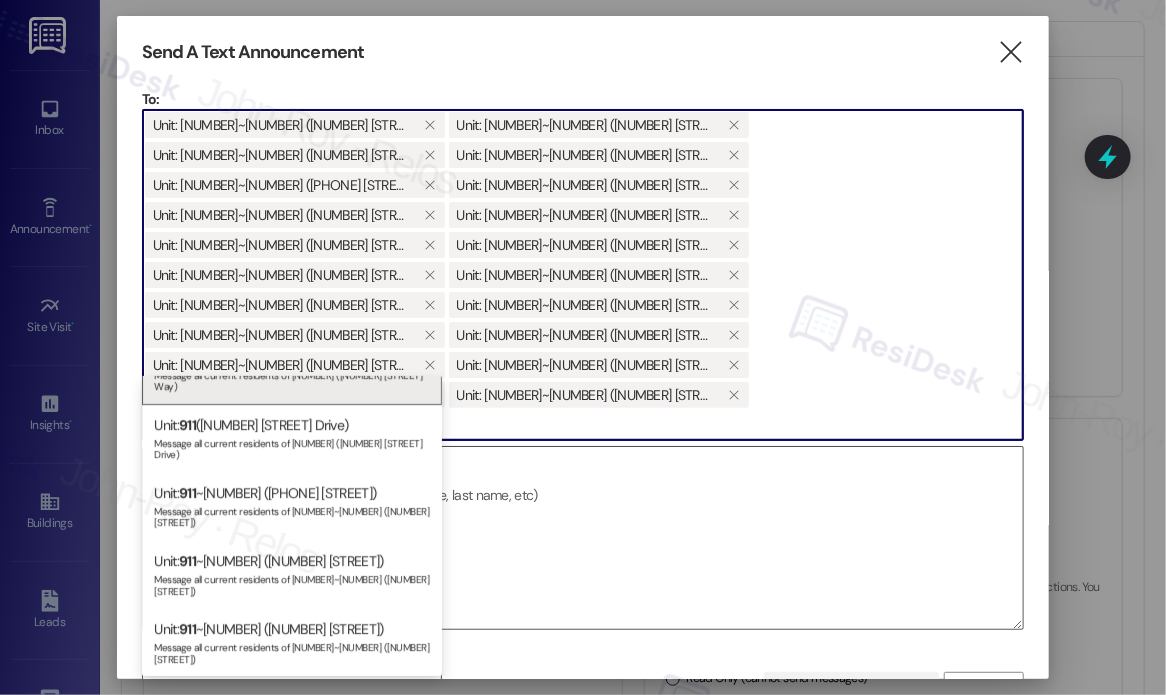 click at bounding box center [583, 538] 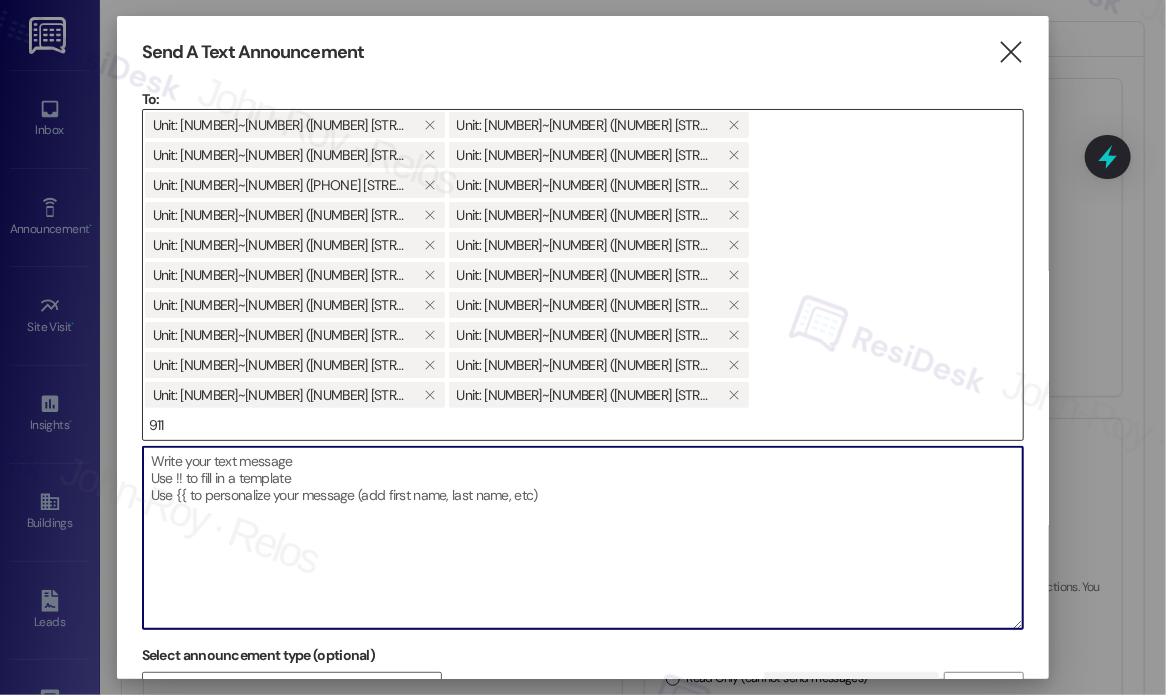 click on "911" at bounding box center [583, 425] 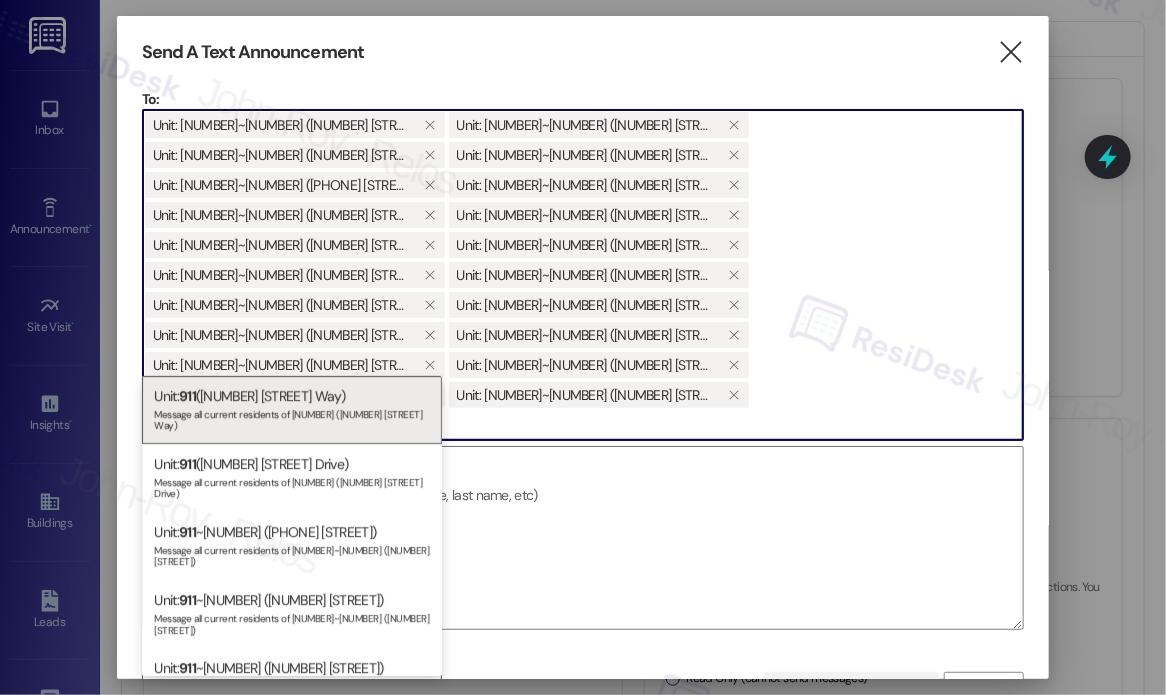 type on "9" 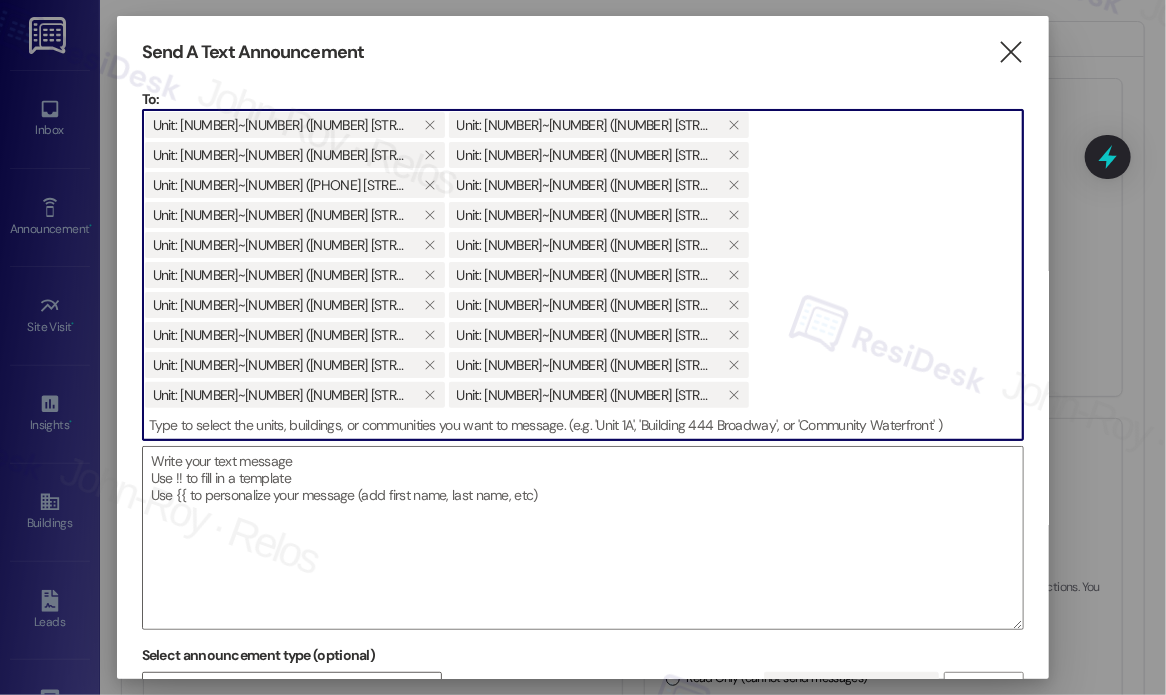 type 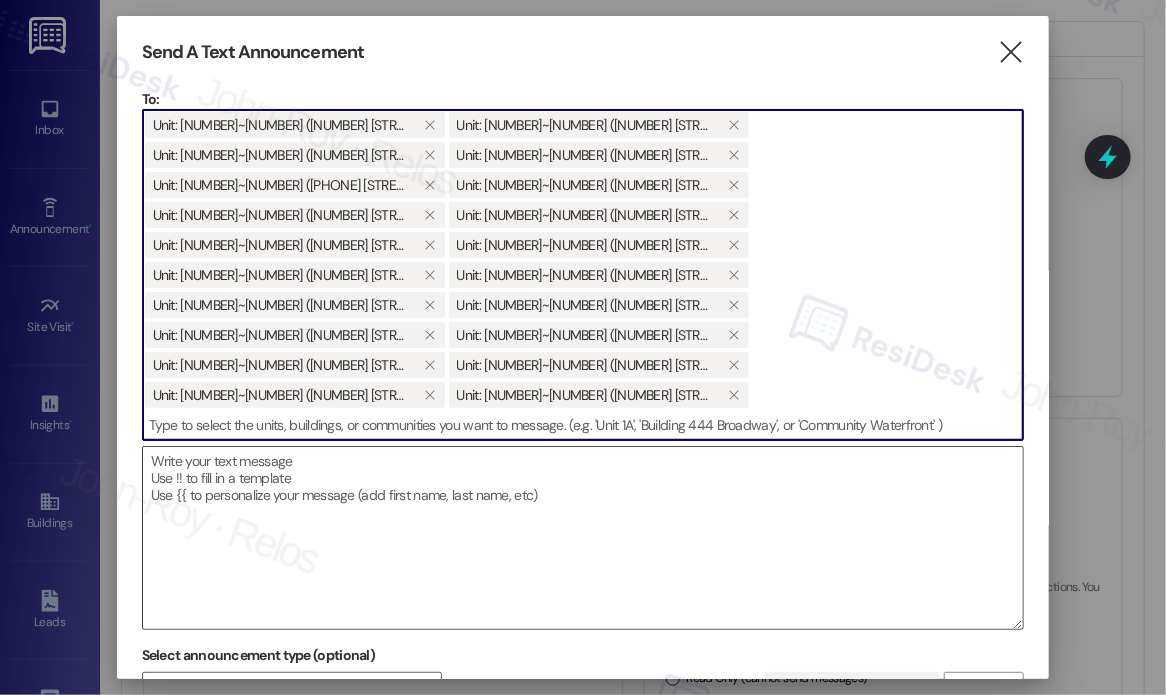click at bounding box center [583, 538] 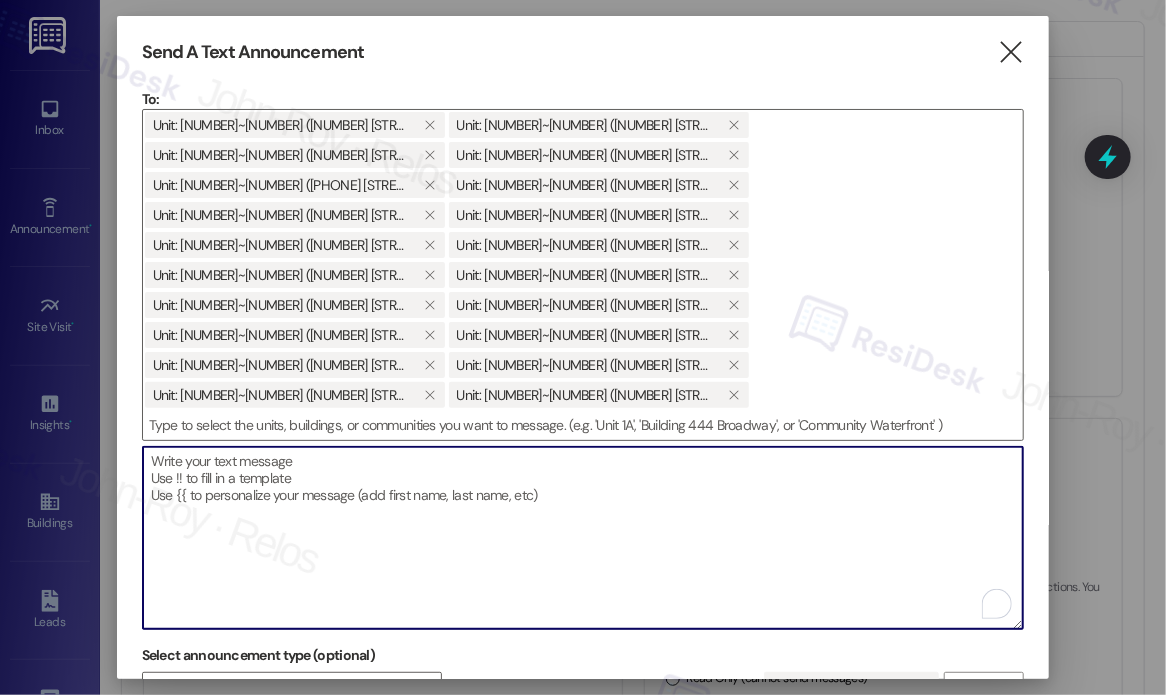 paste on "The [PROPERTY] will be inspecting Building [NUMBER] on [DAY], [MONTH] [NUMBER]th, for a mandatory housing inspection.
During the inspection, we will review the following items in each unit:
• Water Heater
• HVAC Closet
• All interior doors (to confirm they latch properly)
• All appliances (to ensure they are in working order)
Thank you for your cooperation." 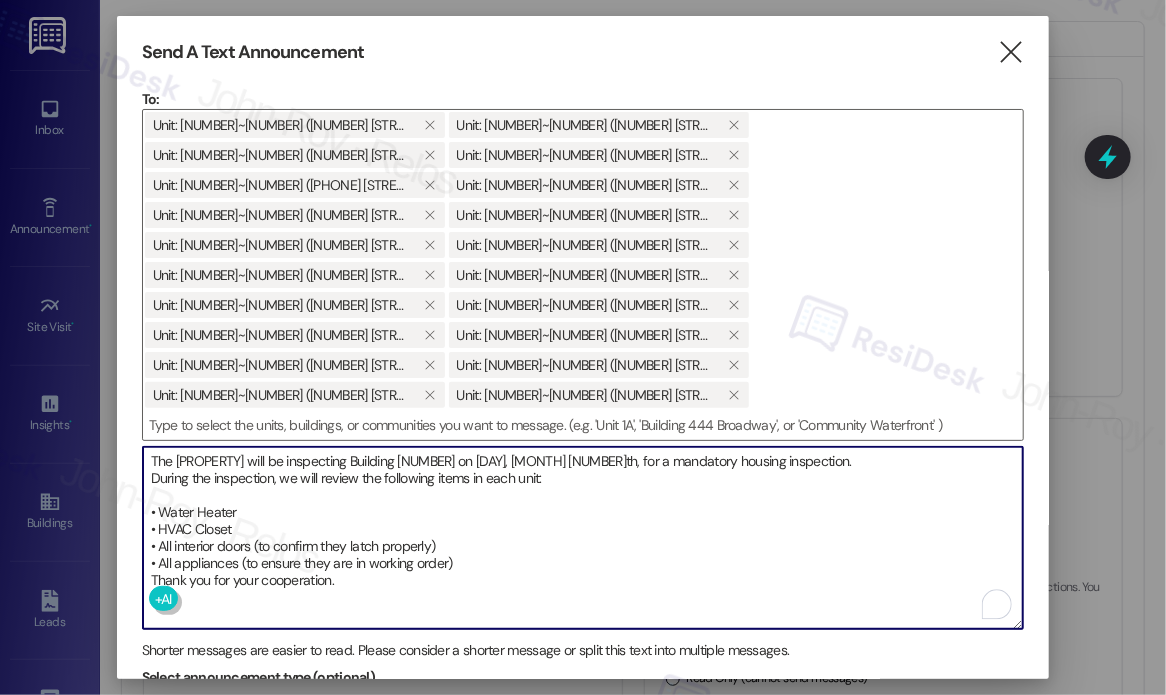 type on "The [PROPERTY] will be inspecting Building [NUMBER] on [DAY], [MONTH] [NUMBER]th, for a mandatory housing inspection.
During the inspection, we will review the following items in each unit:
• Water Heater
• HVAC Closet
• All interior doors (to confirm they latch properly)
• All appliances (to ensure they are in working order)
Thank you for your cooperation." 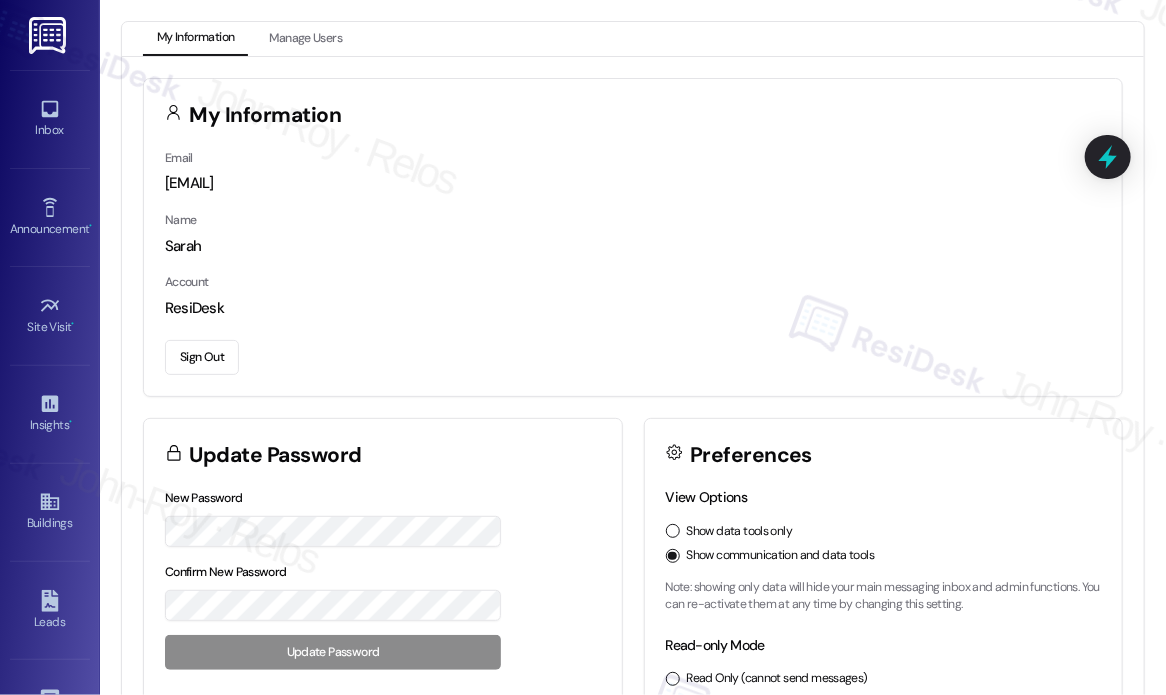 click on "My Information" at bounding box center (633, 113) 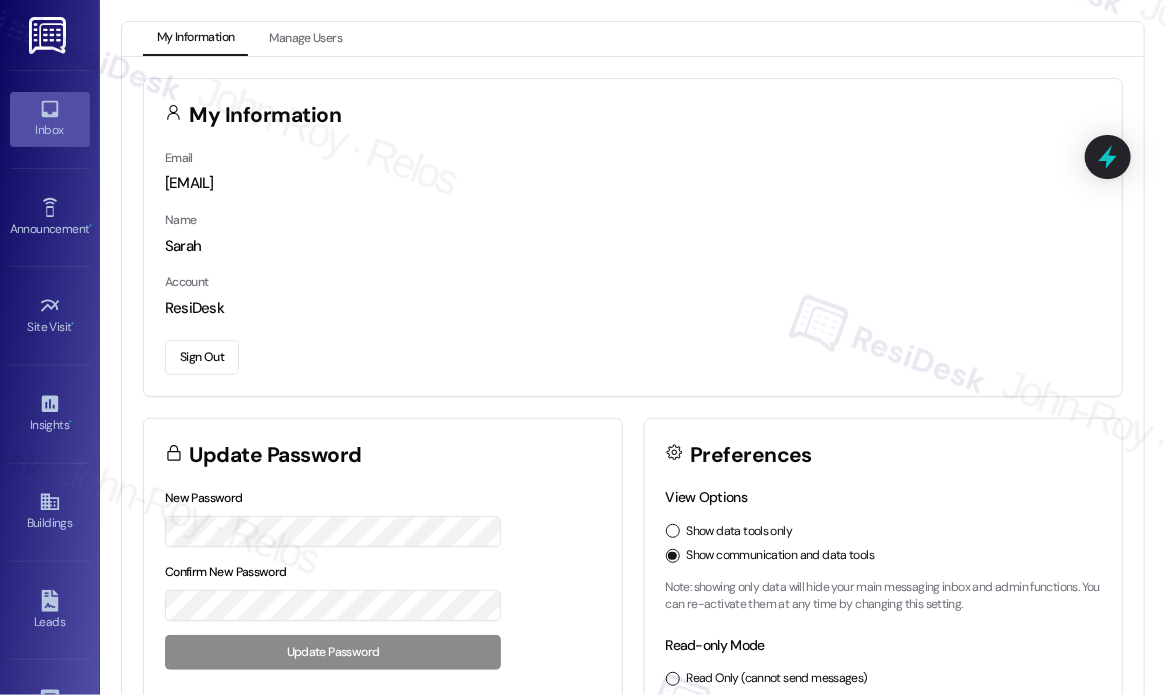 click on "Inbox" at bounding box center [50, 130] 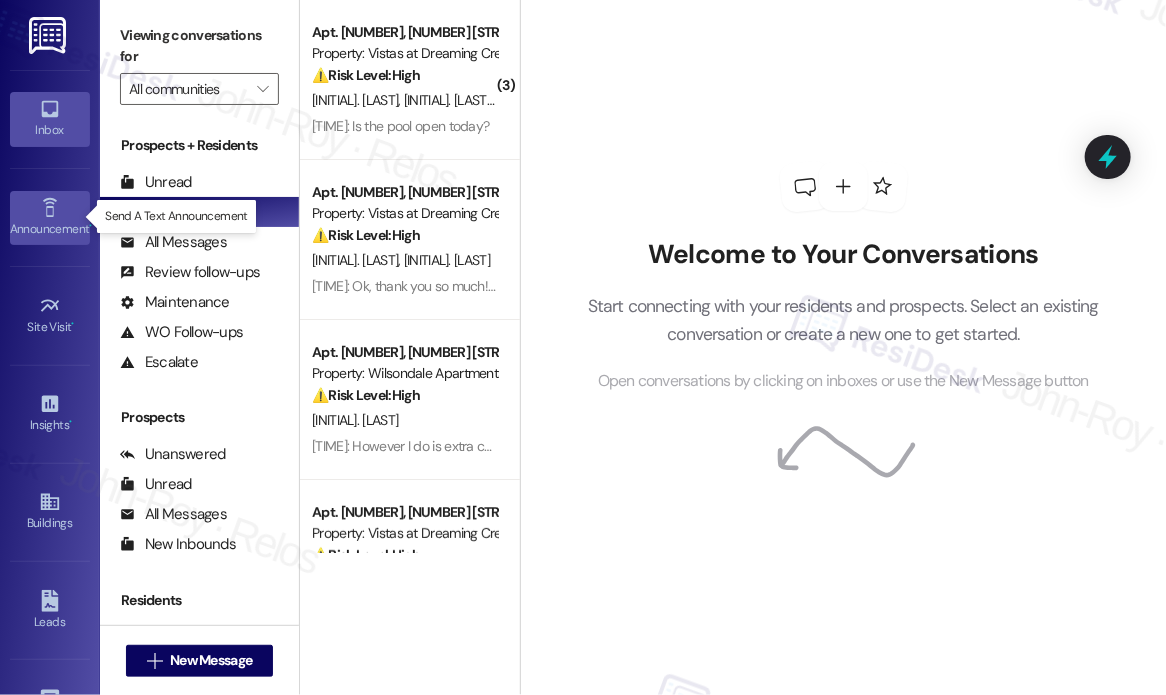 click 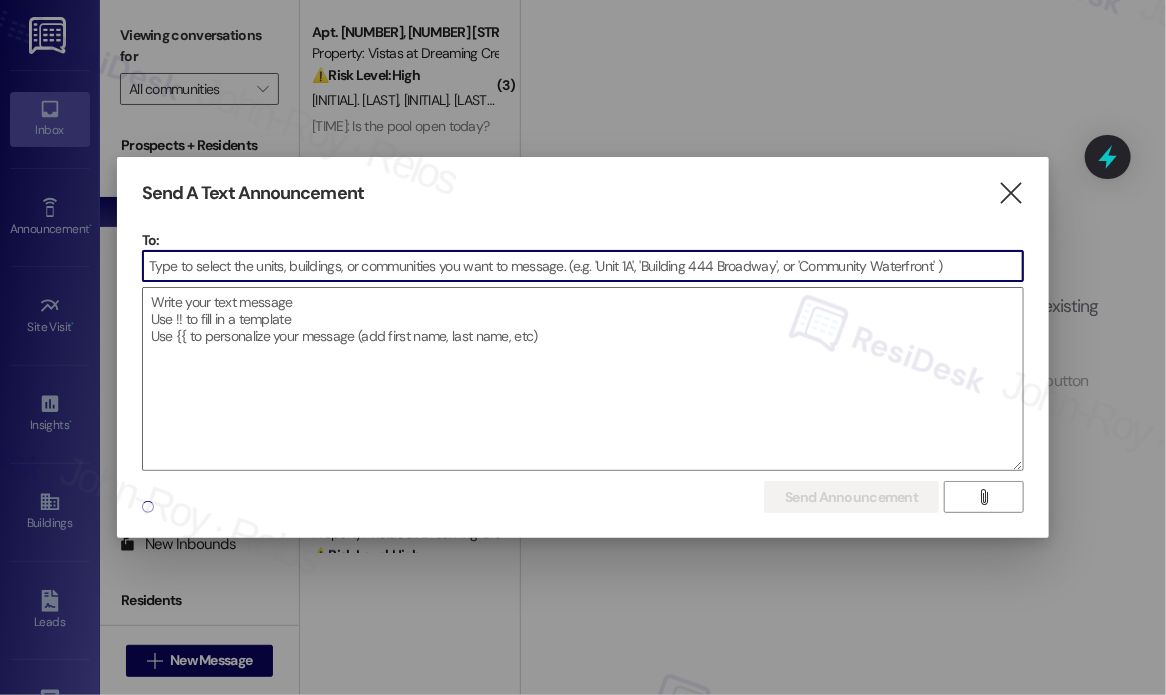 click at bounding box center (583, 266) 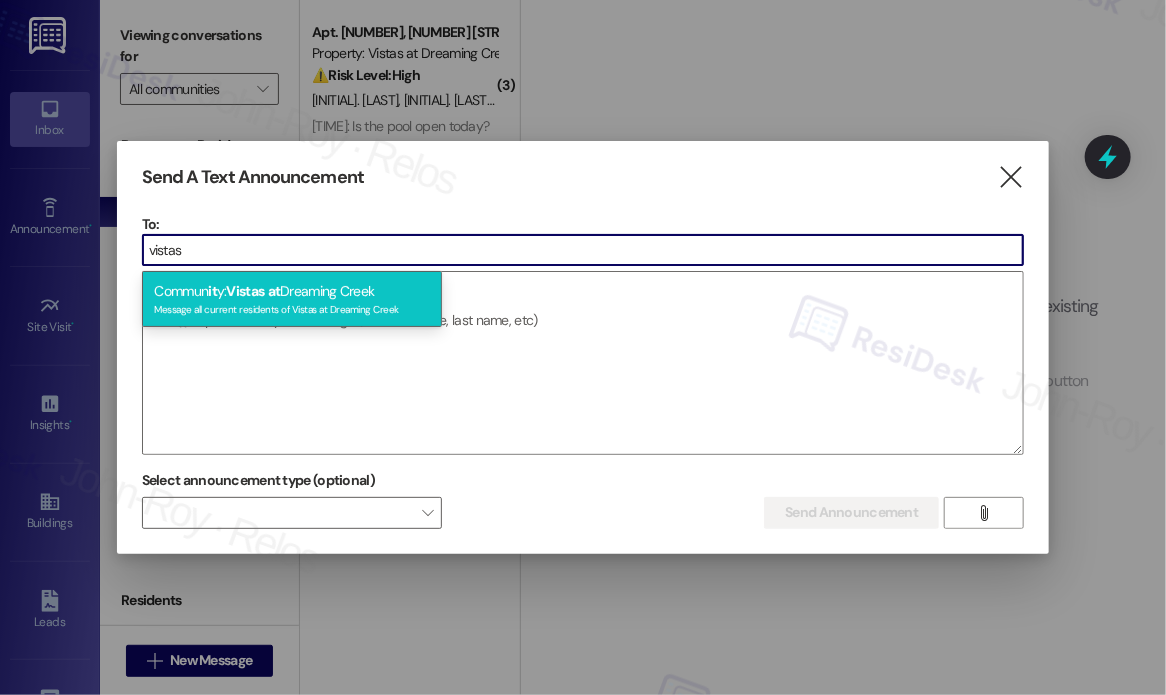 type on "vistas" 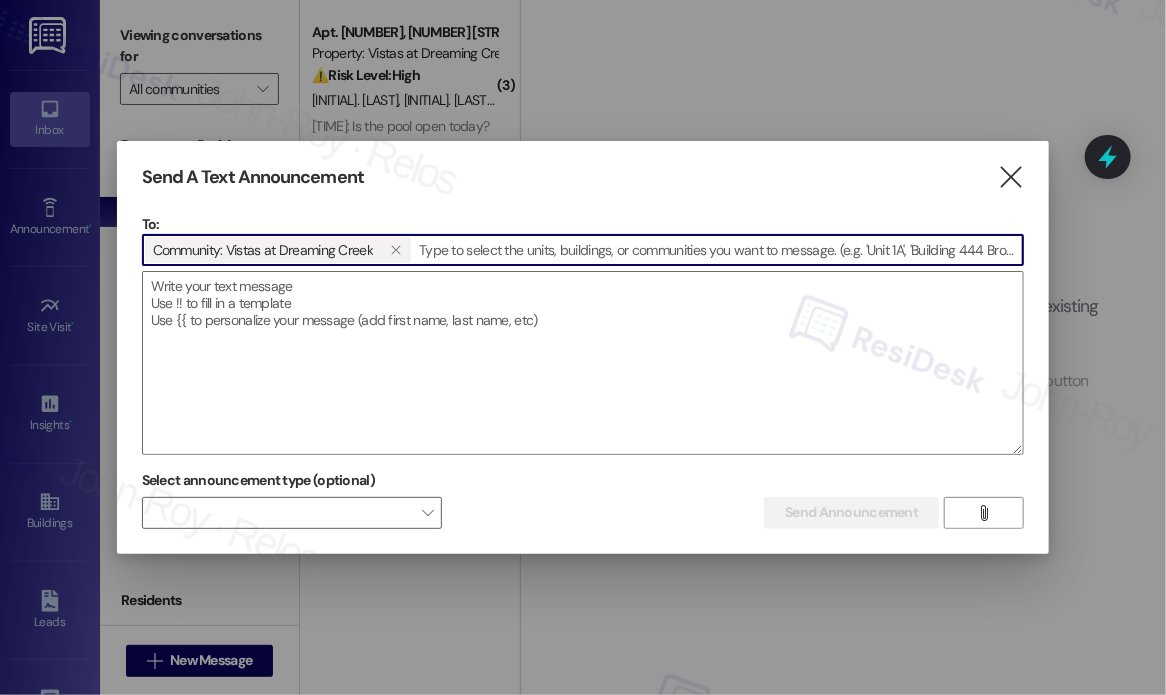 click on "" at bounding box center [1011, 177] 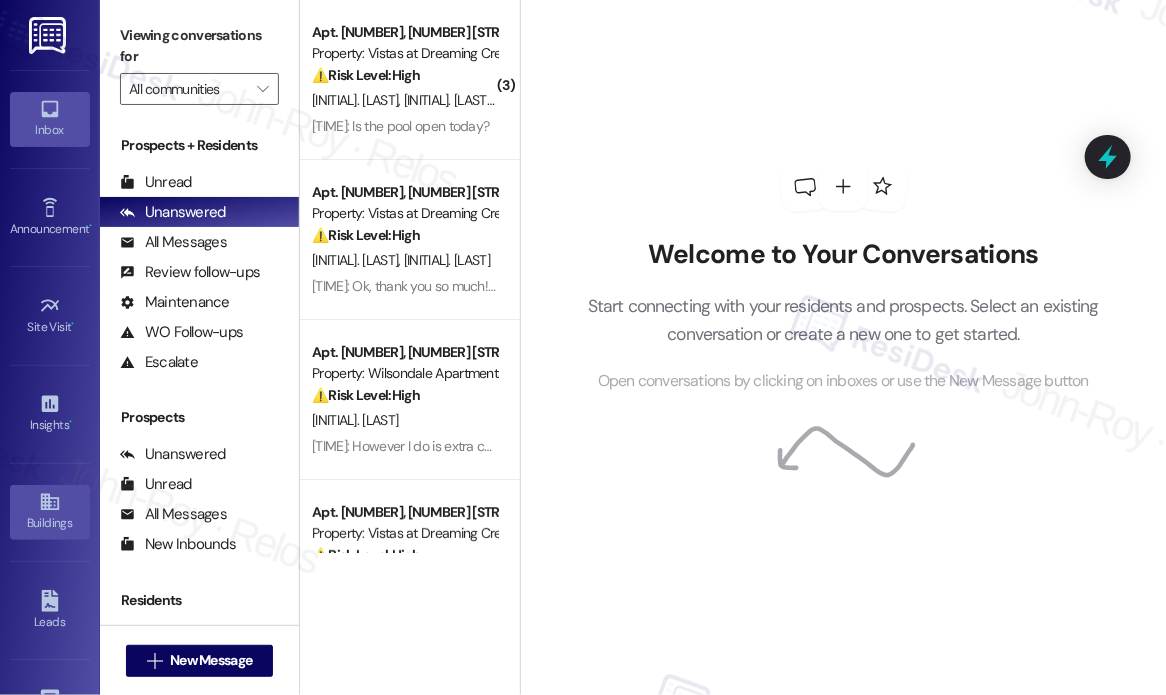 click 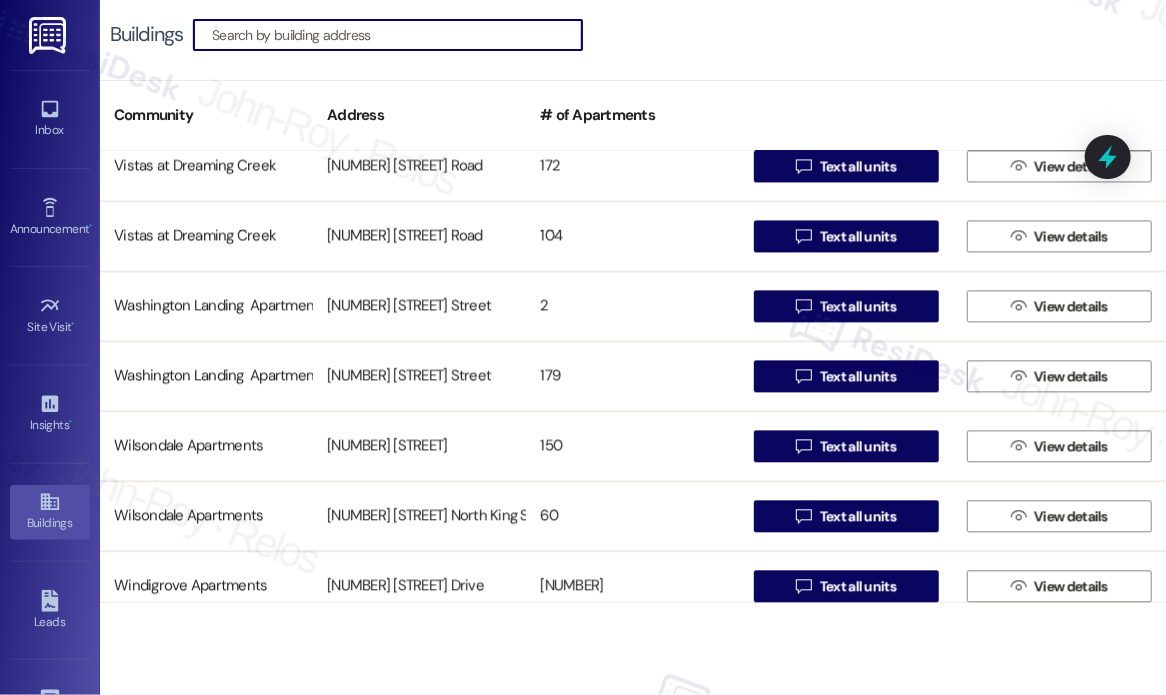 scroll, scrollTop: 1858, scrollLeft: 0, axis: vertical 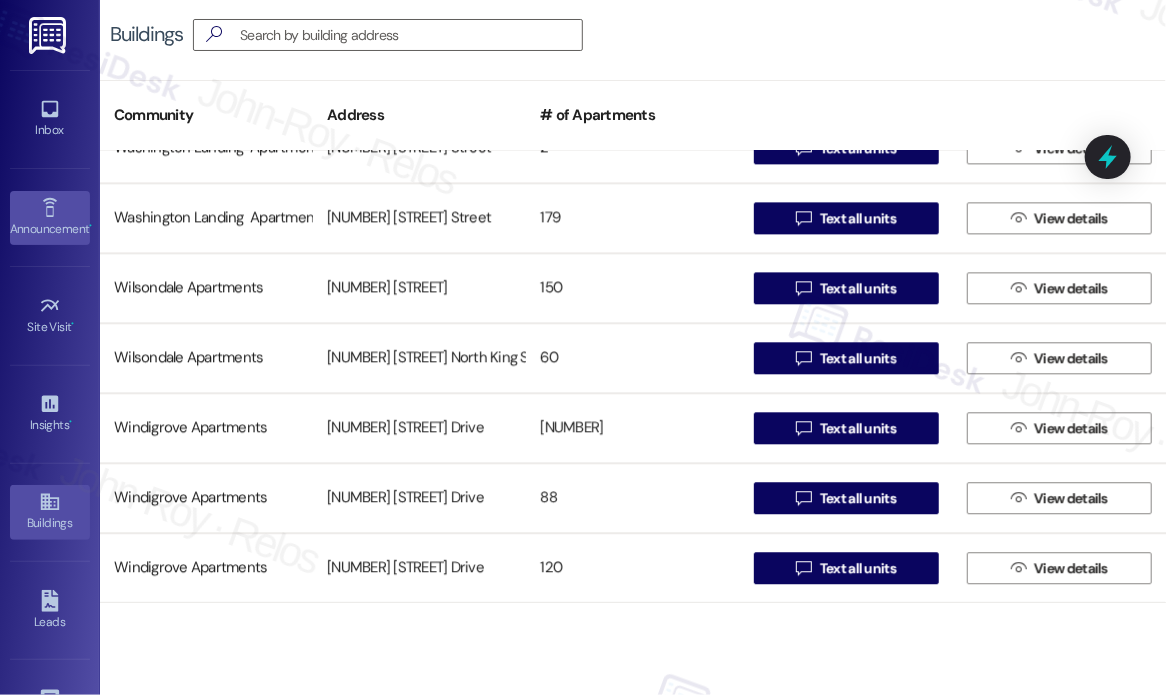 click 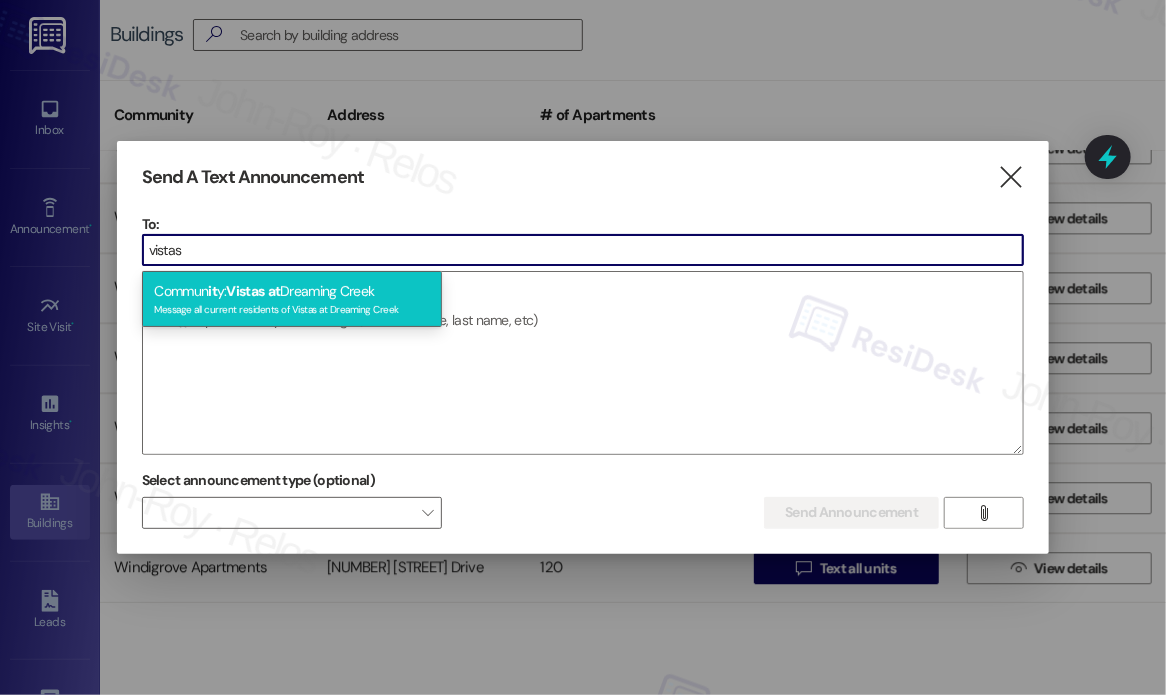 type on "vistas" 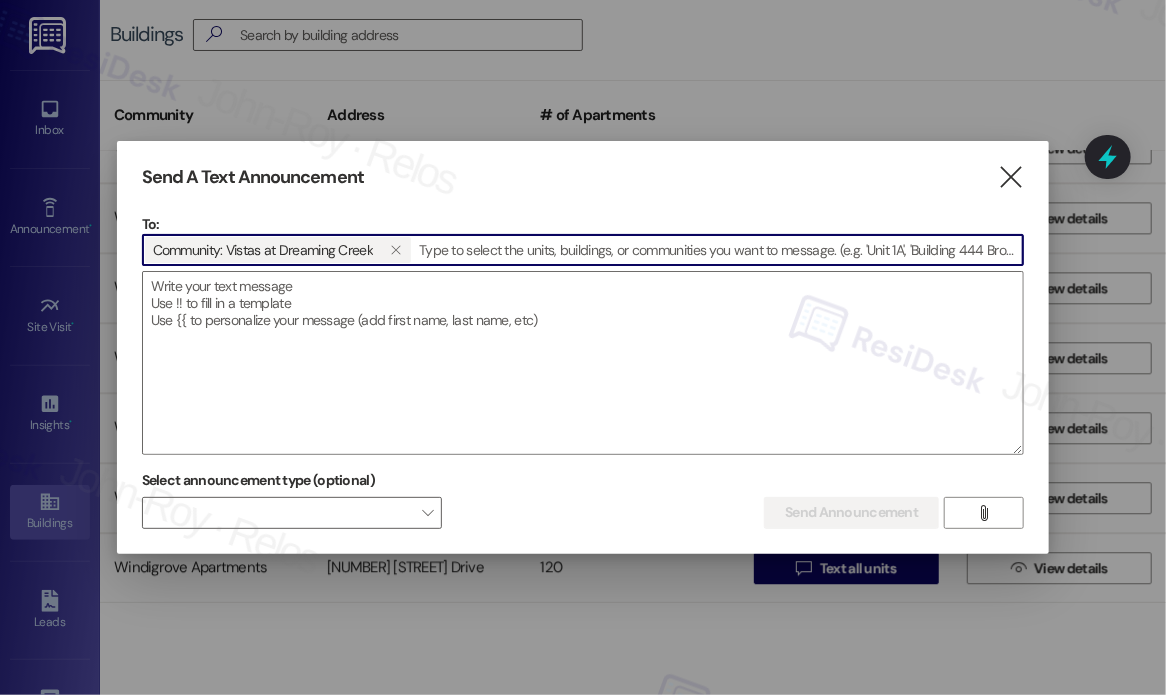 click at bounding box center [583, 363] 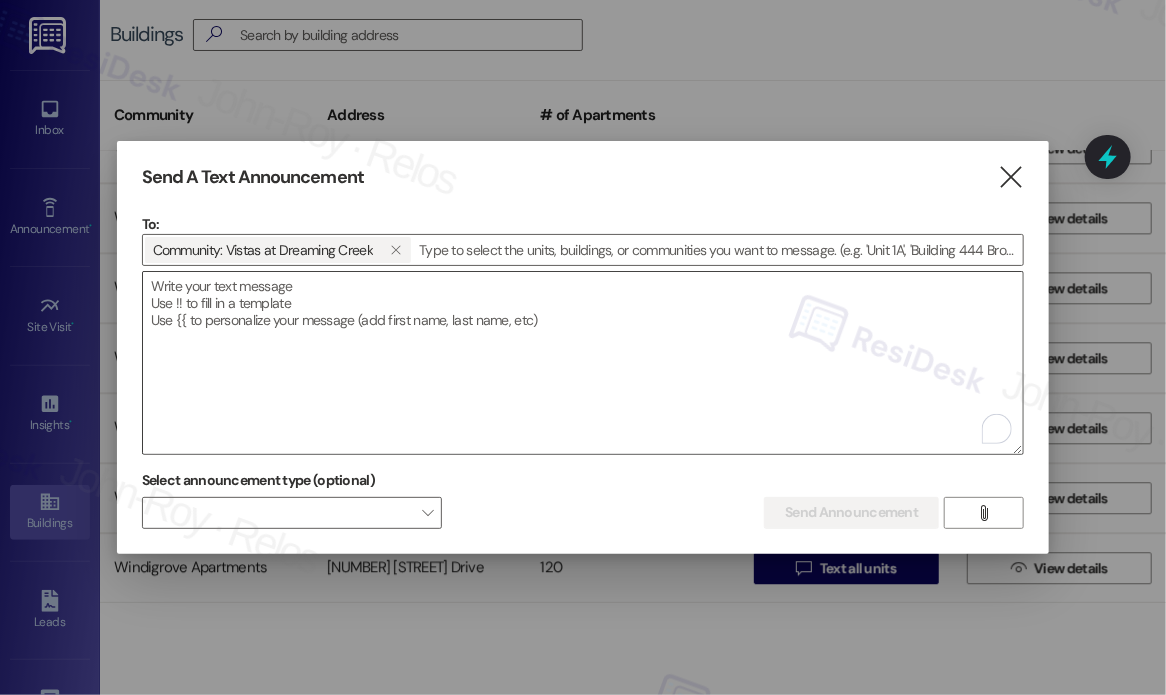 click at bounding box center (583, 363) 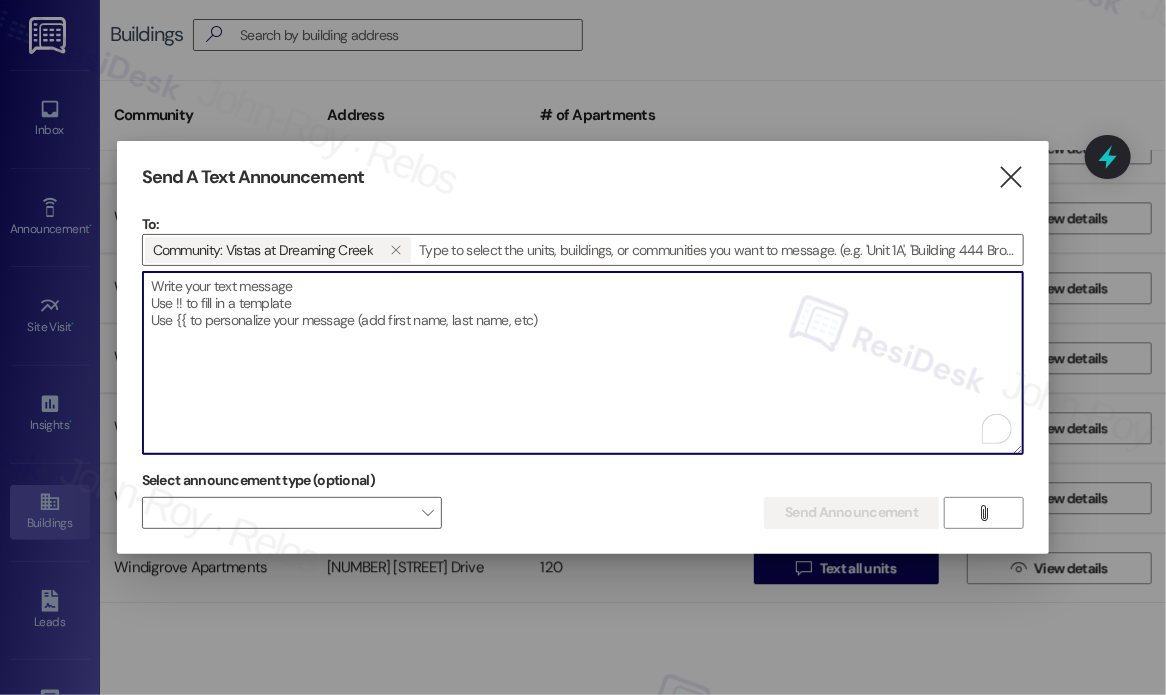 paste on "Hi [FIRST_NAME]!
We are aware that there is an issue with the gym AC. We have called someone to look at it, but we are not sure what day they will get here. We apologize for the inconvenience and will get it up and running again as soon as possible." 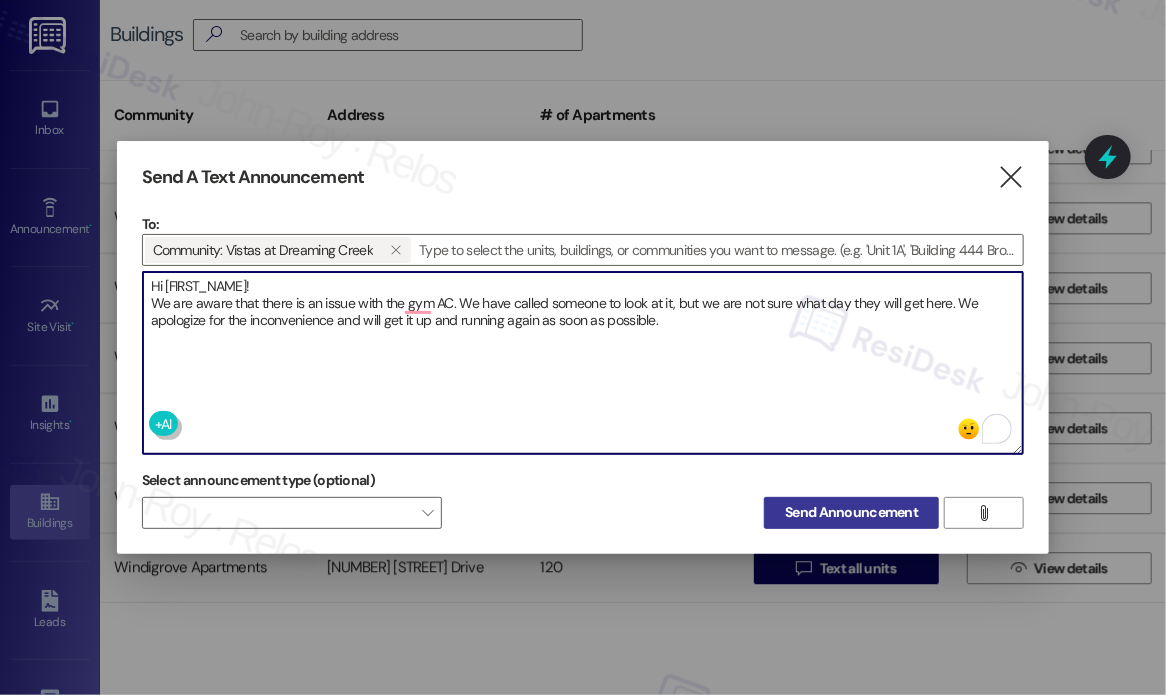 type on "Hi [FIRST_NAME]!
We are aware that there is an issue with the gym AC. We have called someone to look at it, but we are not sure what day they will get here. We apologize for the inconvenience and will get it up and running again as soon as possible." 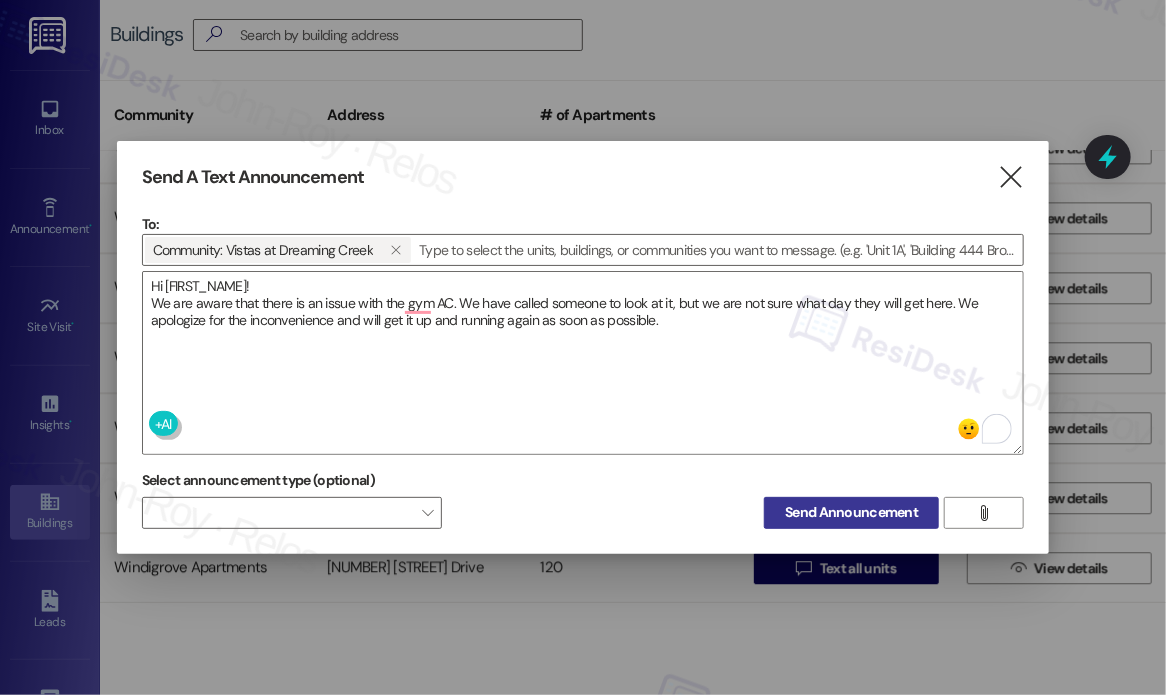 click on "Send Announcement" at bounding box center [851, 512] 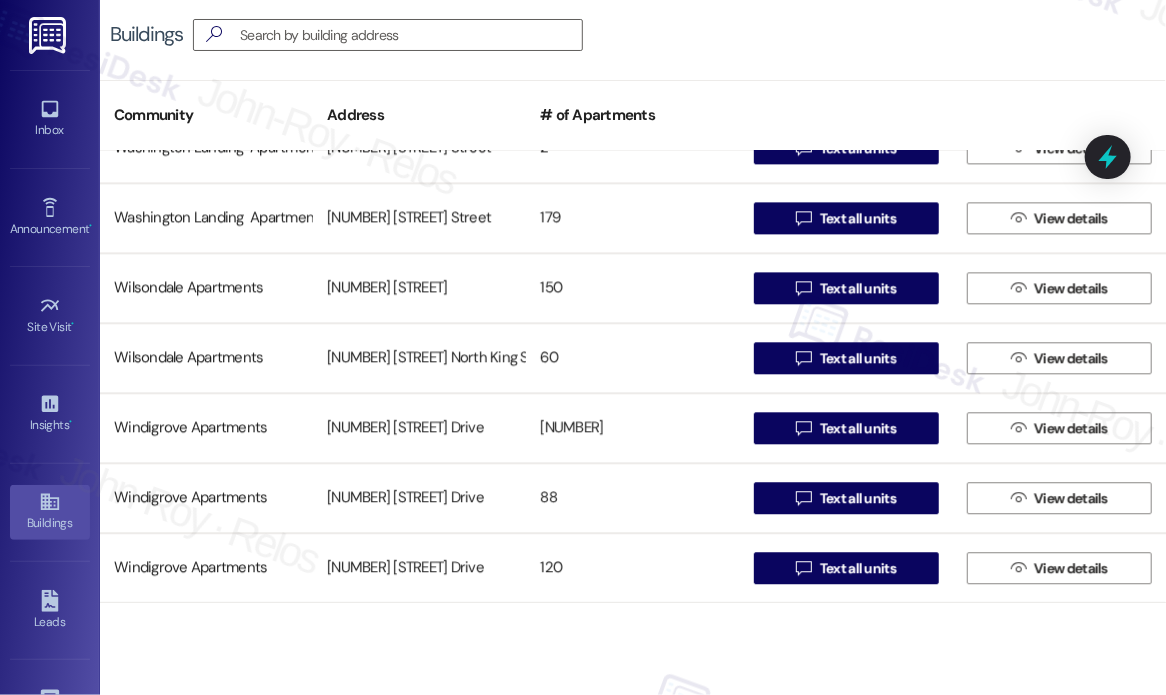 click on "Buildings " at bounding box center [633, 35] 